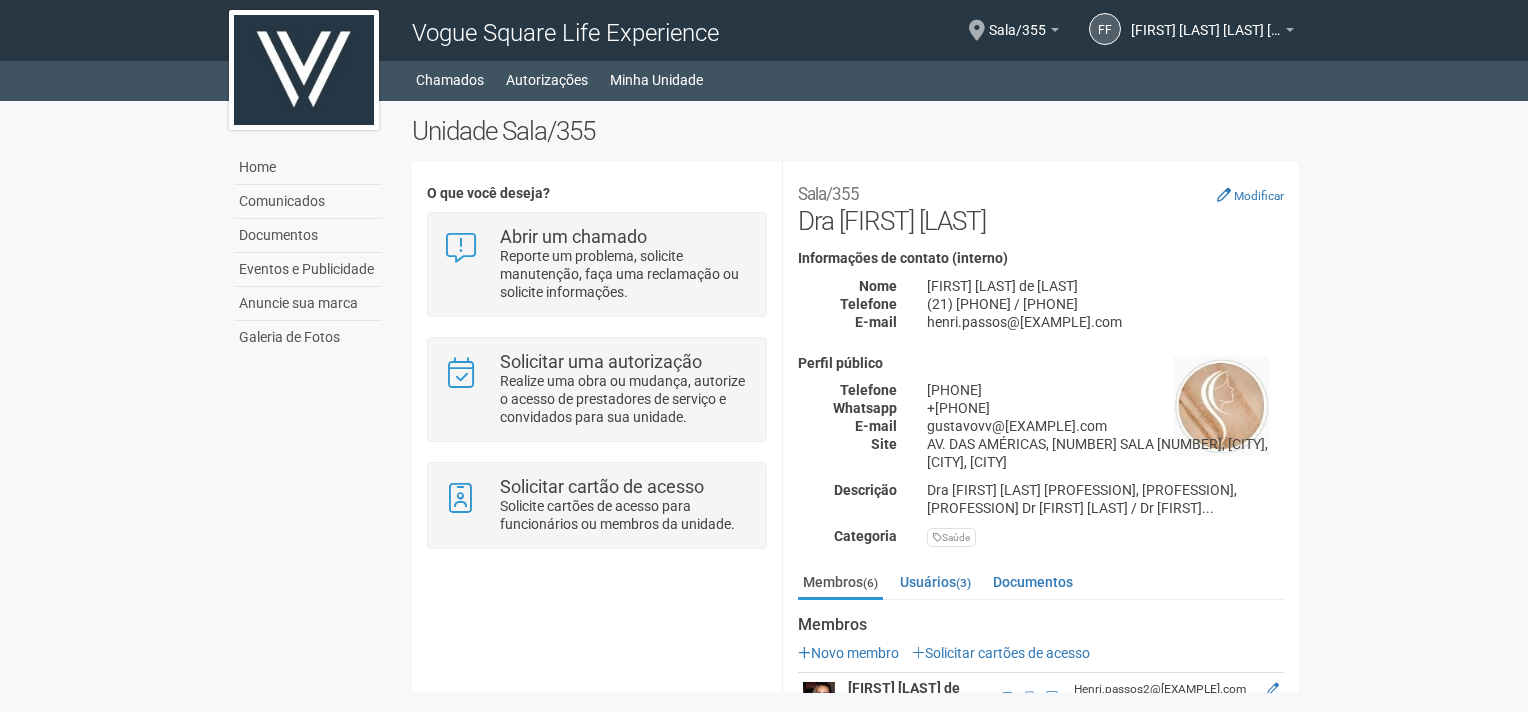 scroll, scrollTop: 0, scrollLeft: 0, axis: both 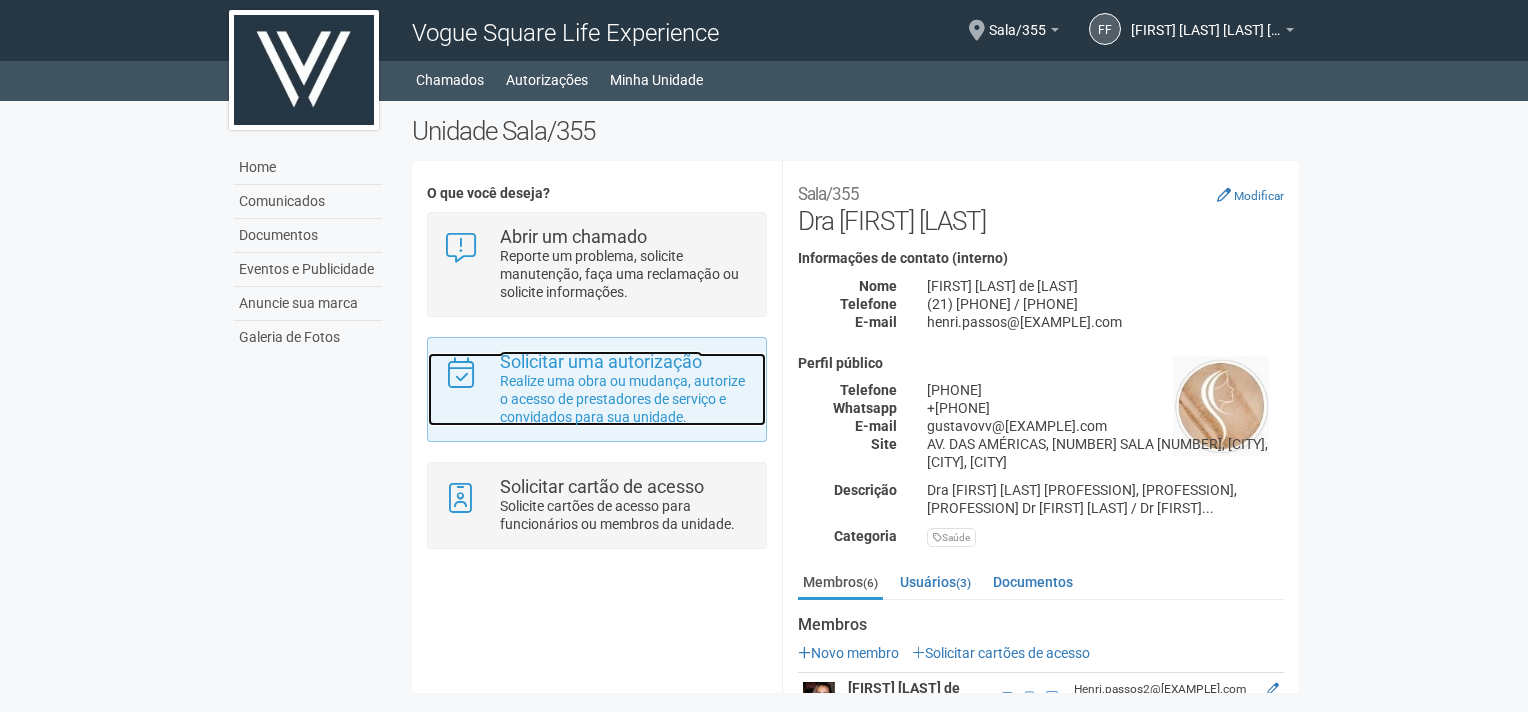 click on "Realize uma obra ou mudança, autorize o acesso de prestadores de serviço e convidados para sua unidade." at bounding box center [625, 399] 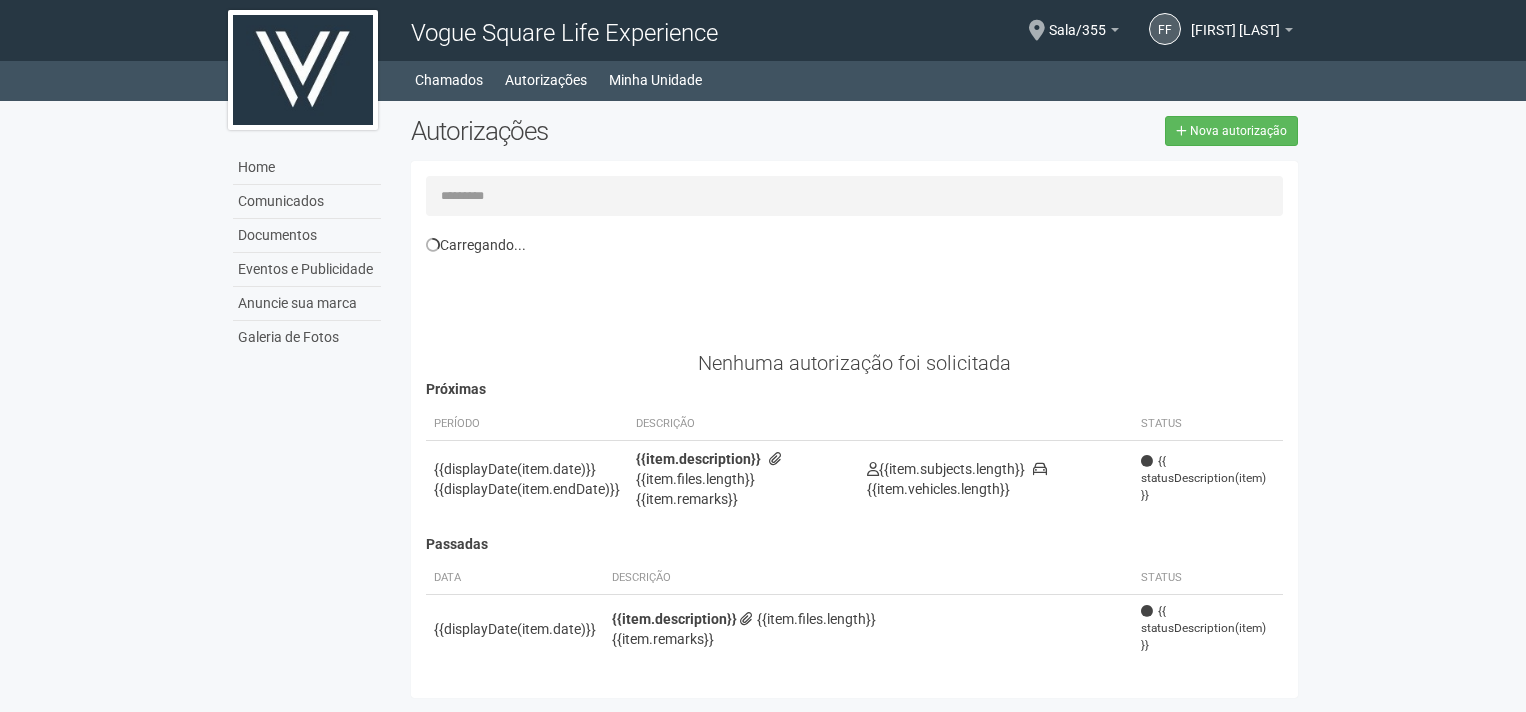 scroll, scrollTop: 0, scrollLeft: 0, axis: both 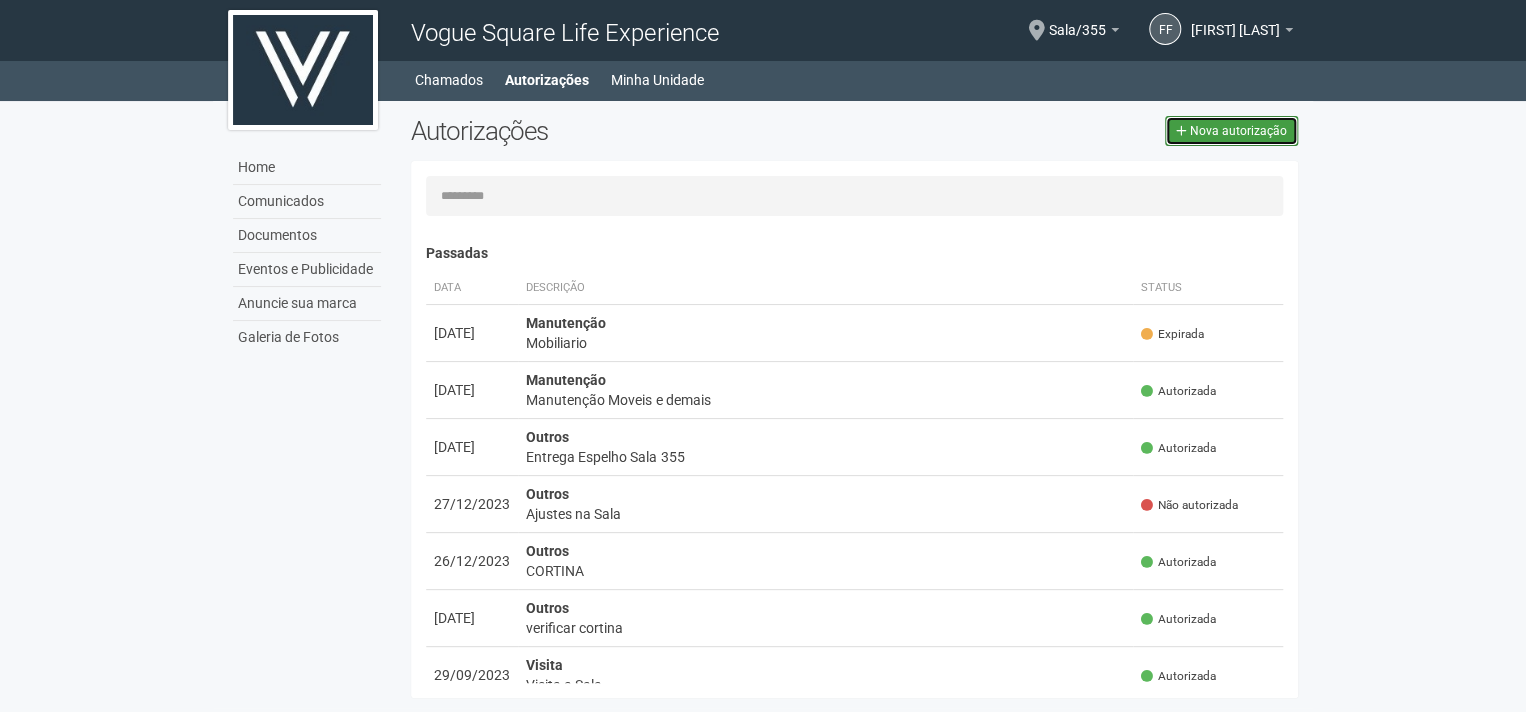 click at bounding box center [1181, 131] 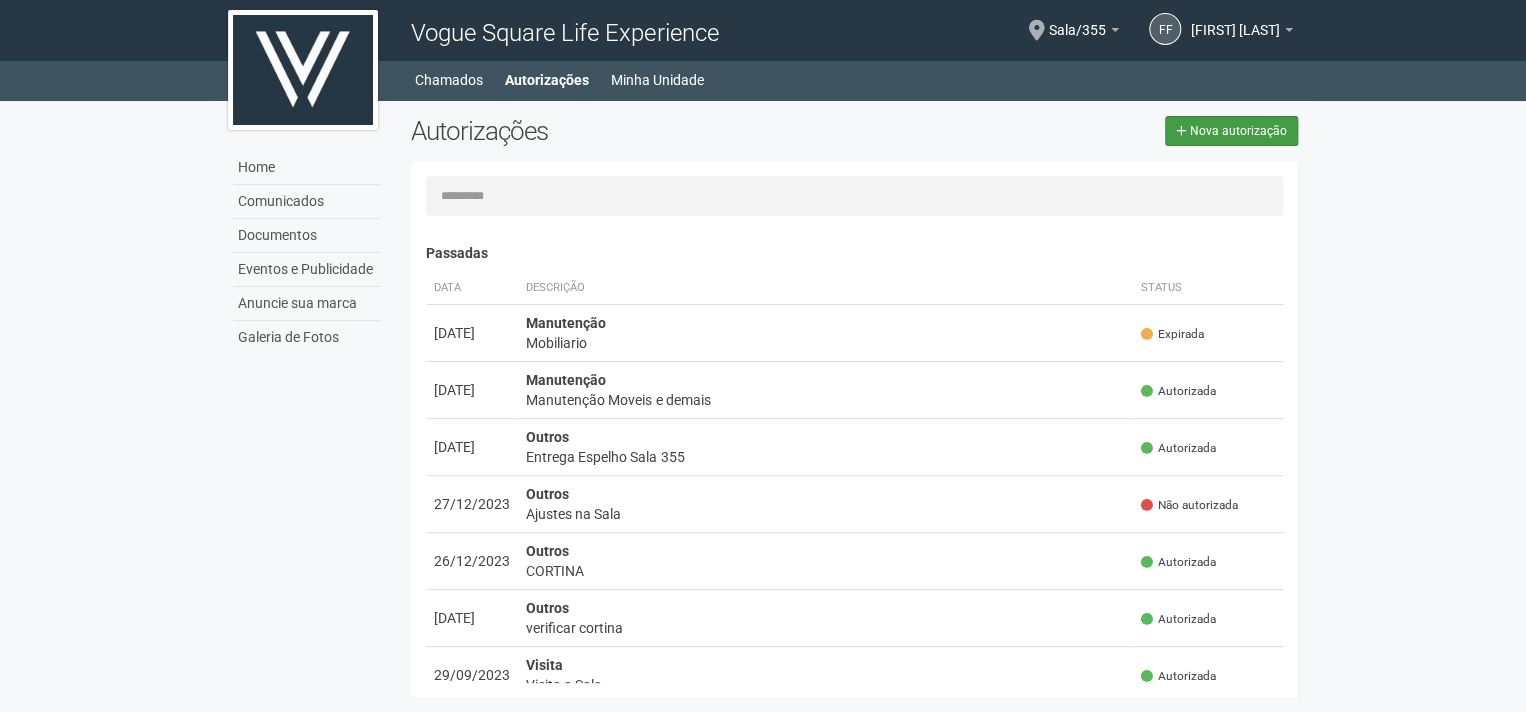 select on "**" 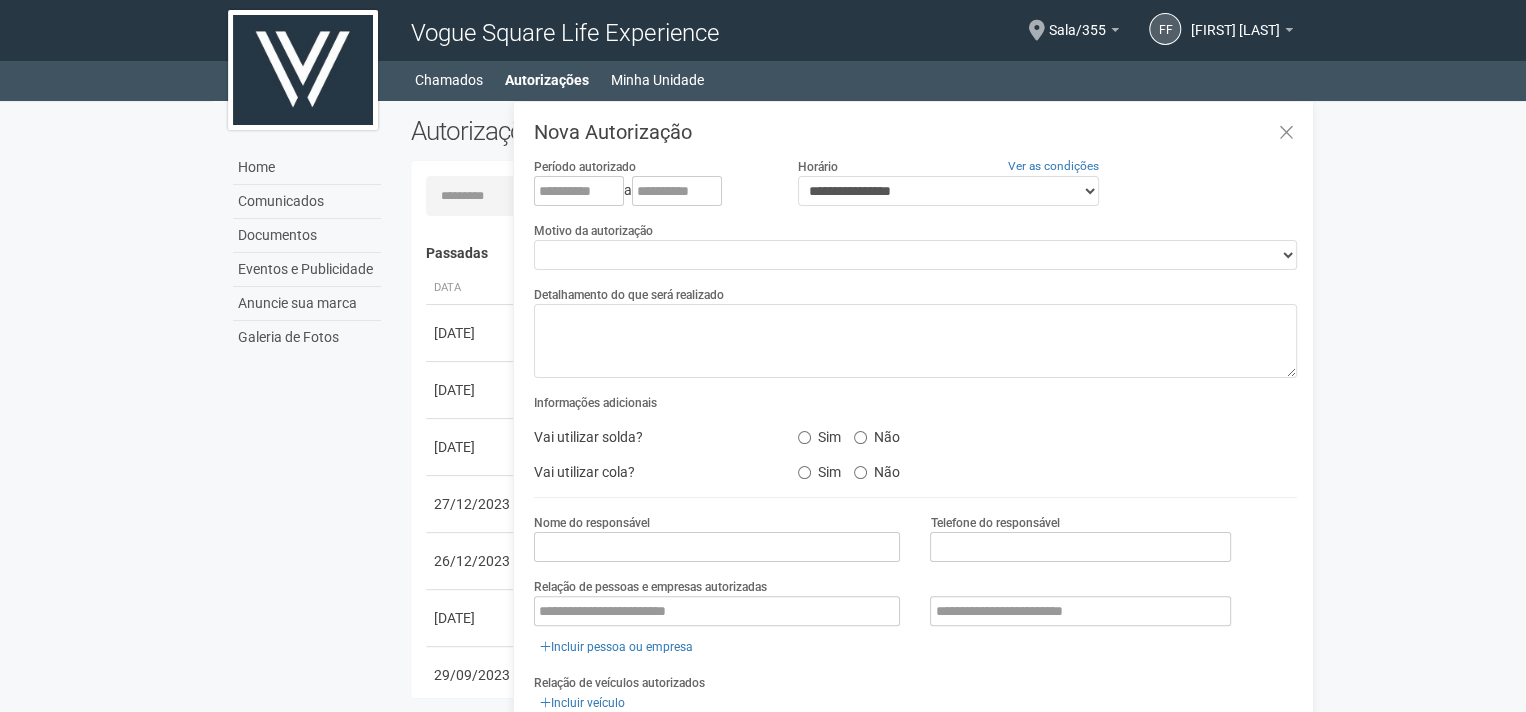 scroll, scrollTop: 31, scrollLeft: 0, axis: vertical 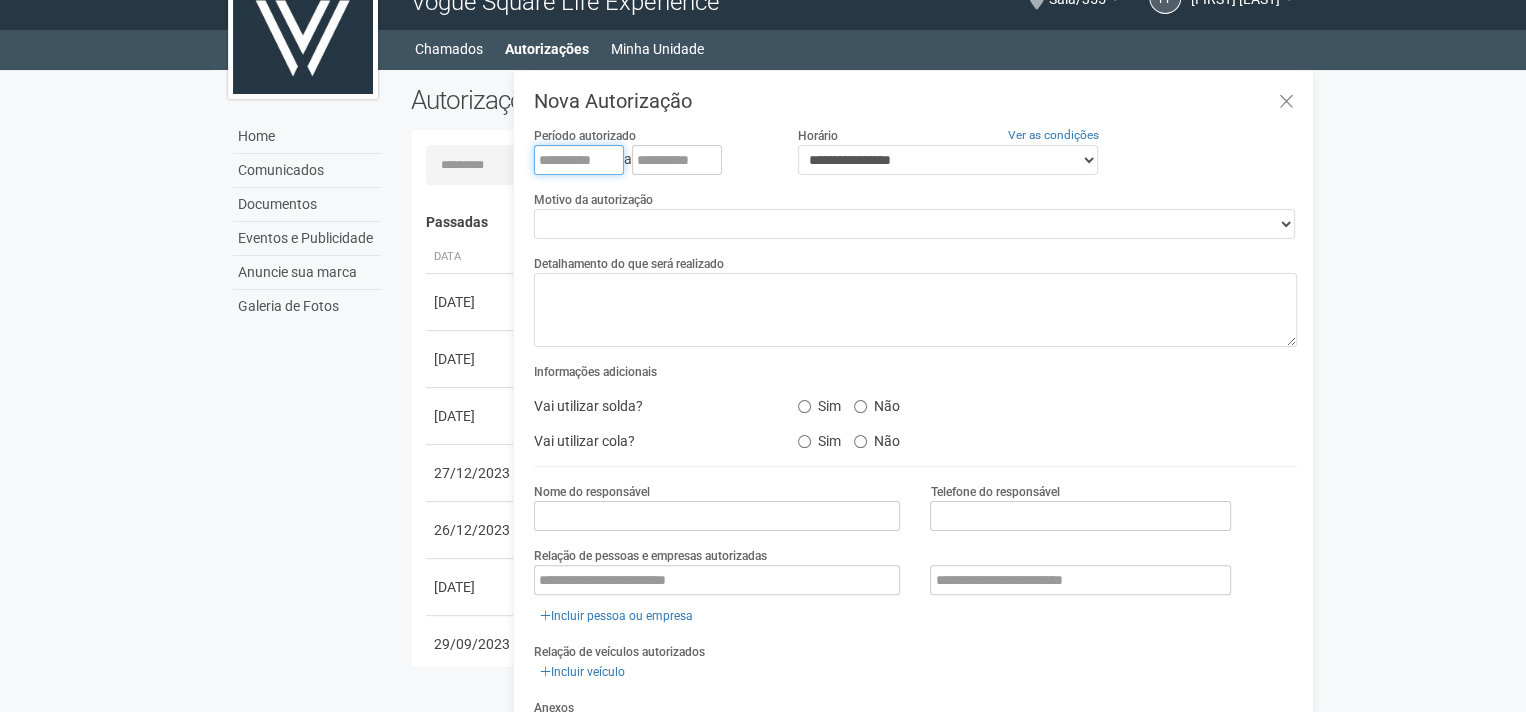 click at bounding box center [579, 160] 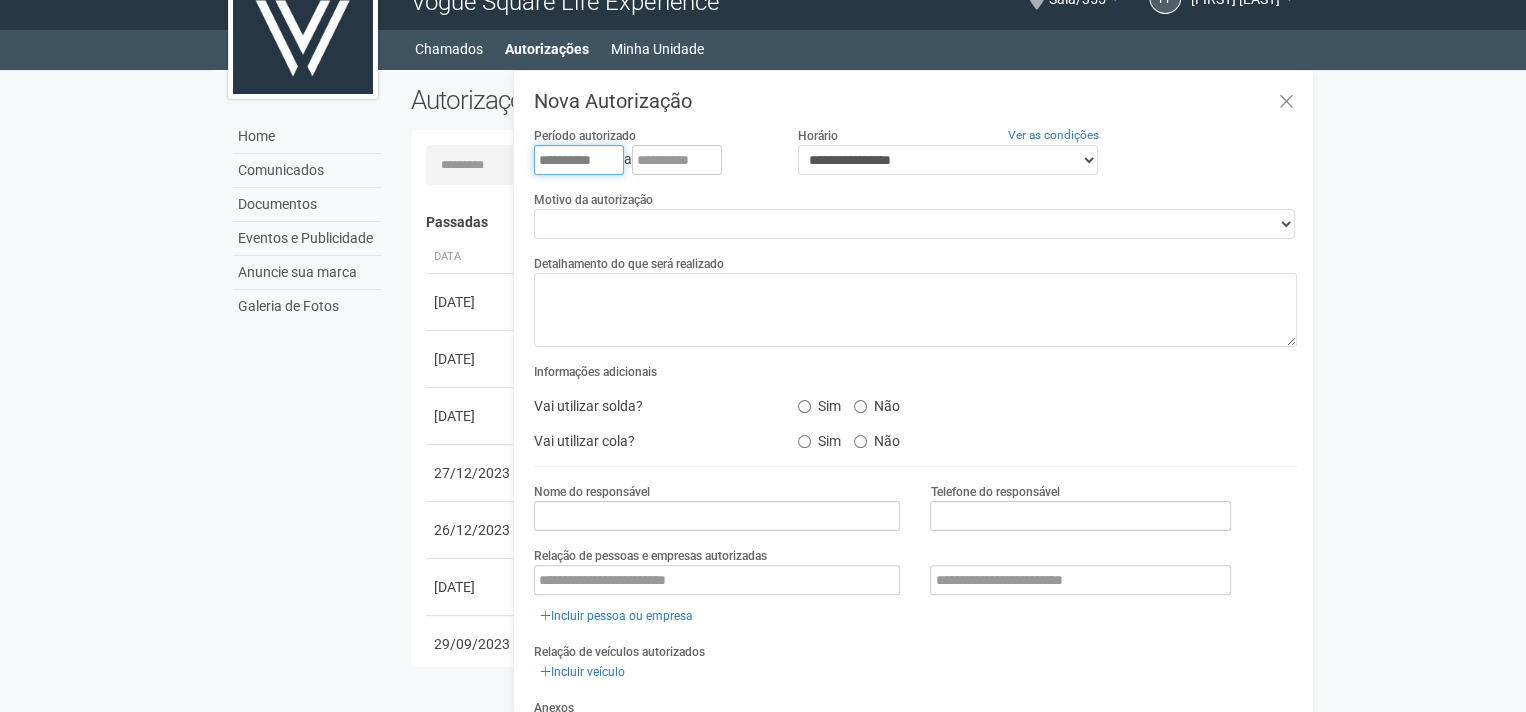type on "**********" 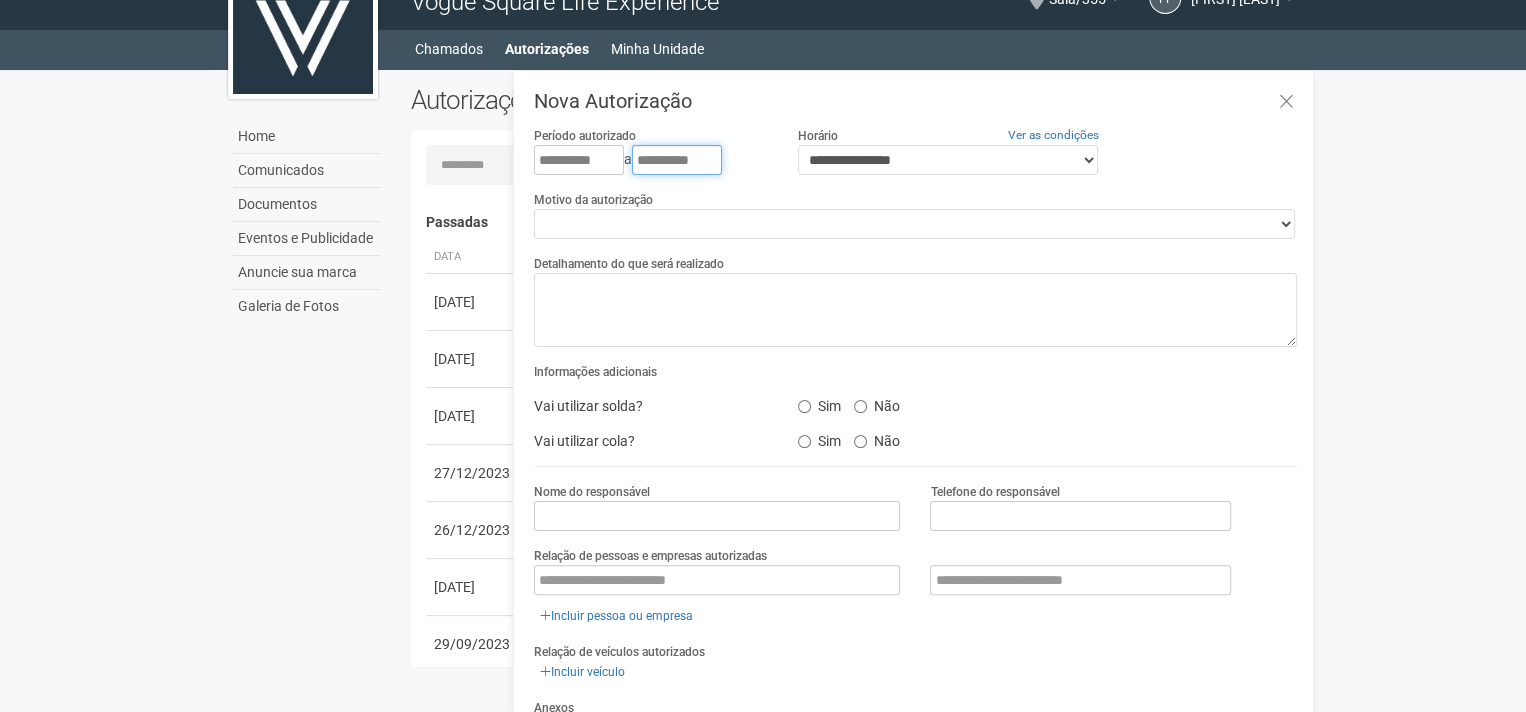 type on "**********" 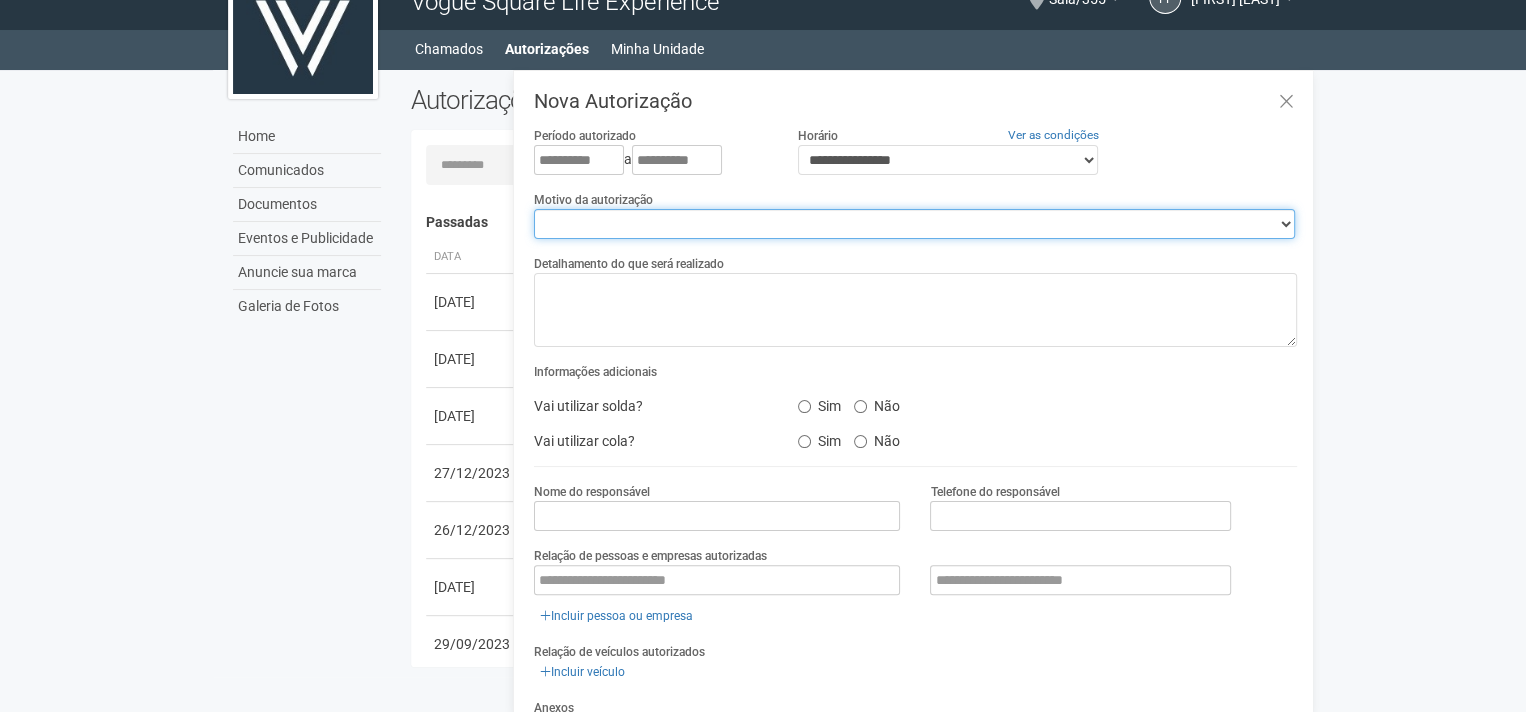 click on "**********" at bounding box center (914, 224) 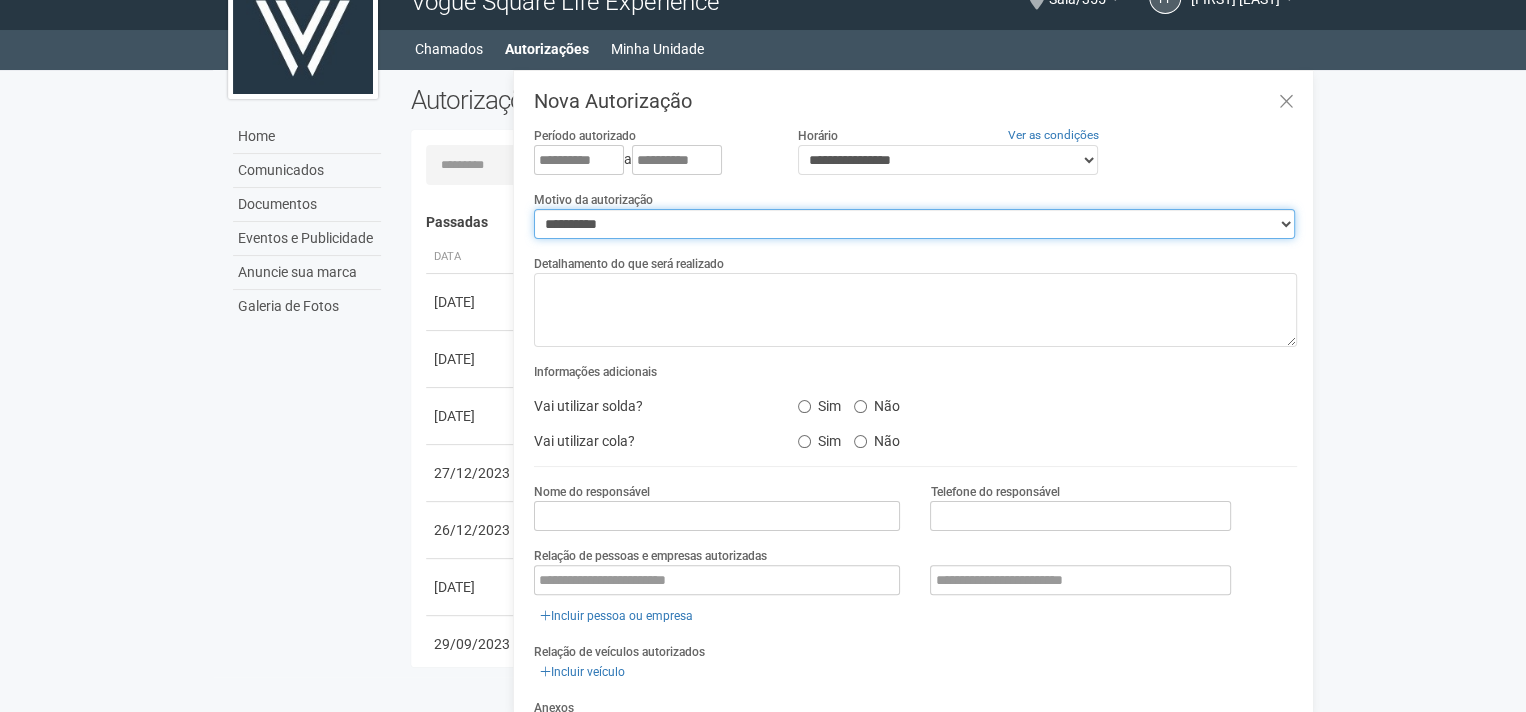 click on "**********" at bounding box center [914, 224] 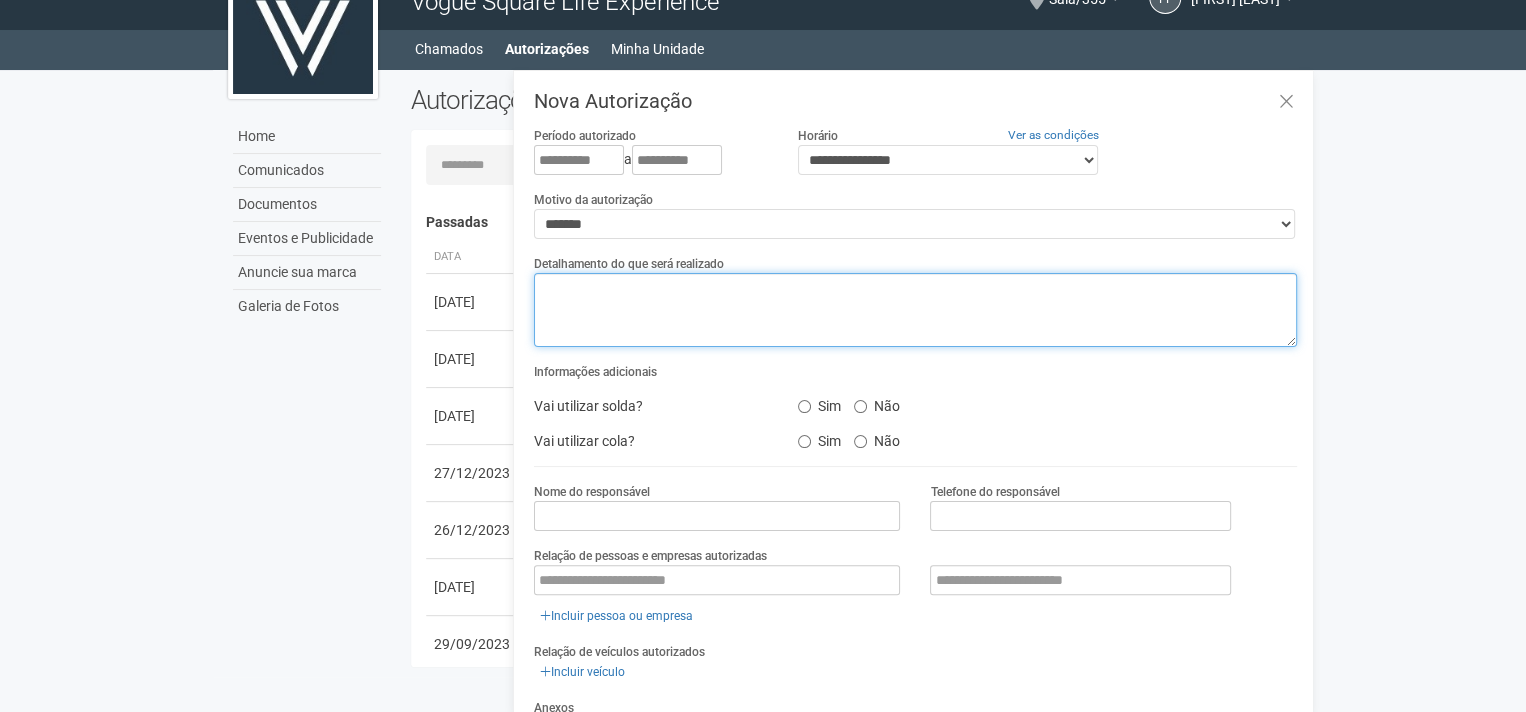 click at bounding box center (915, 310) 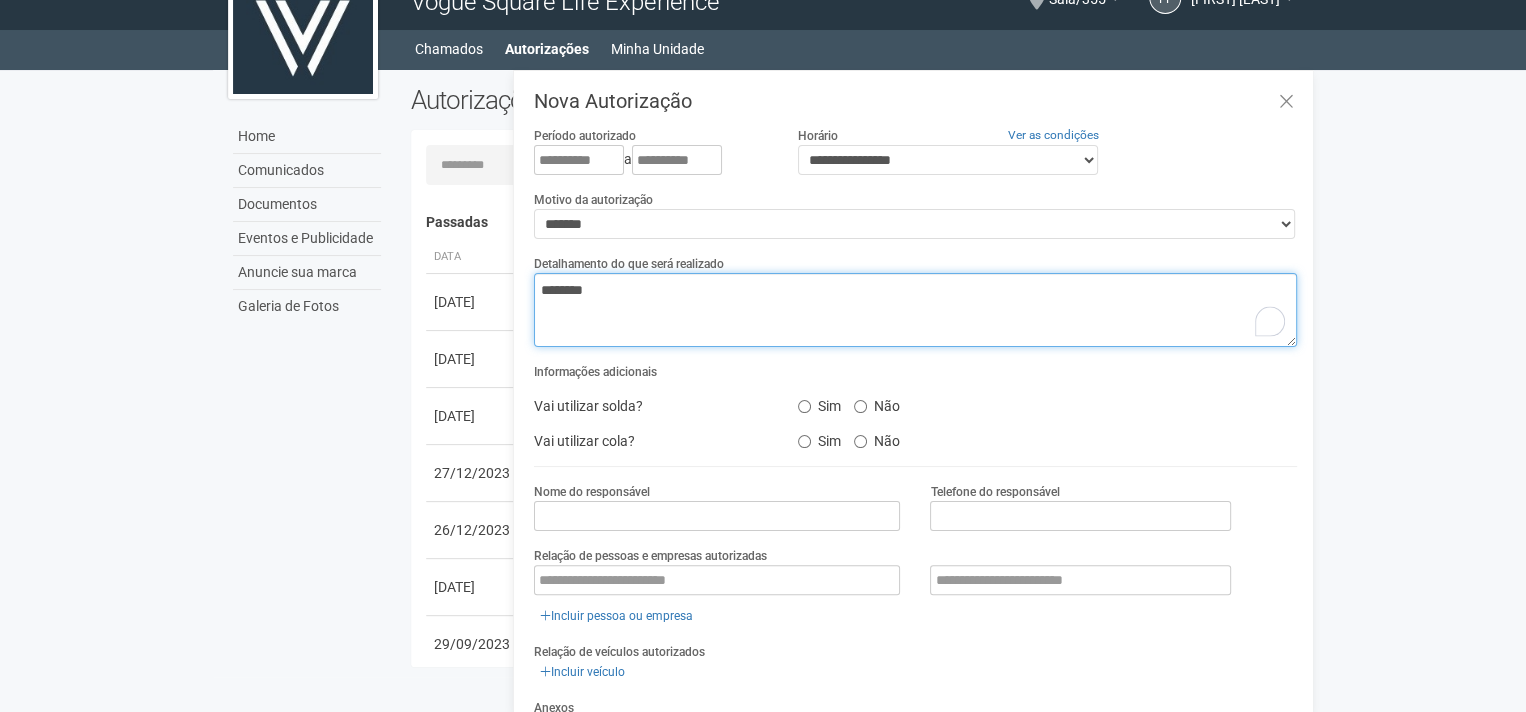 type on "********" 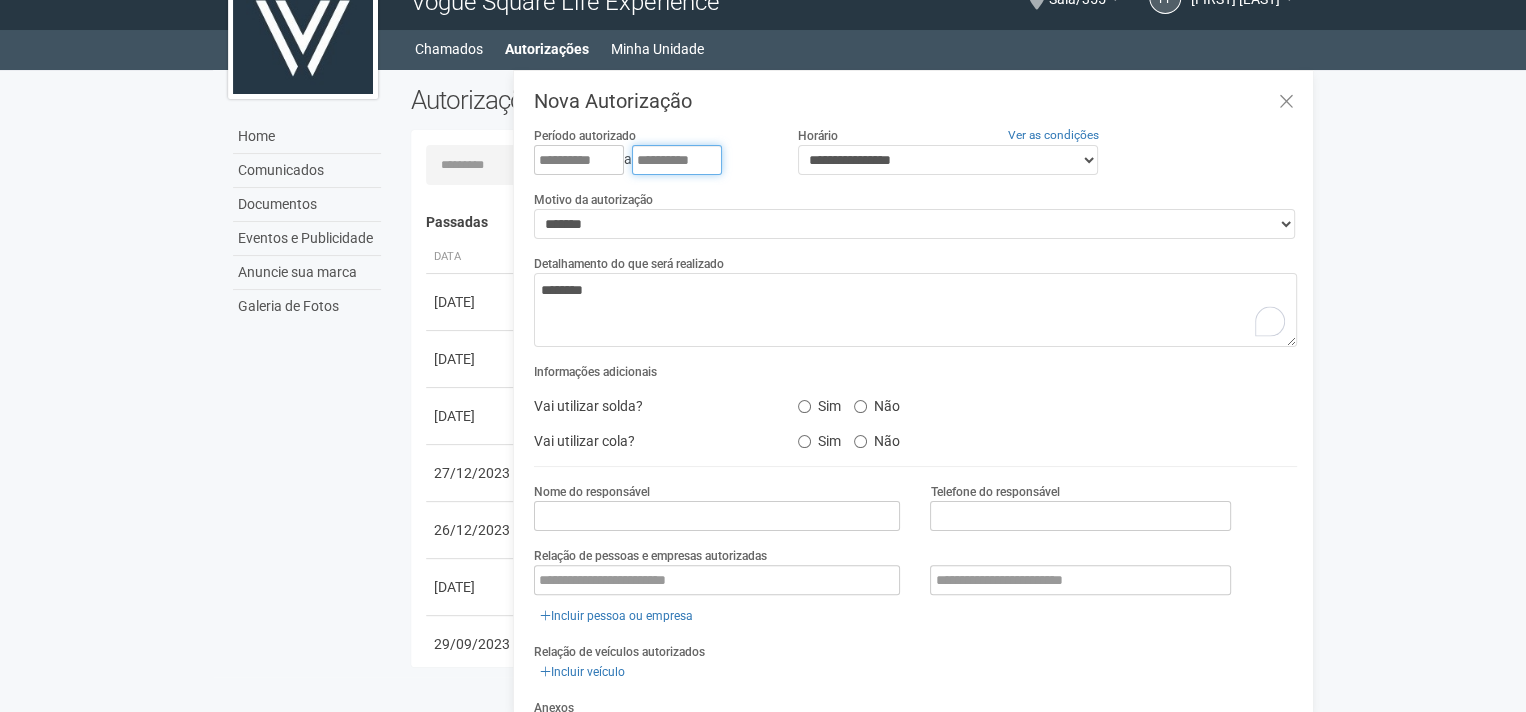 click on "**********" at bounding box center [677, 160] 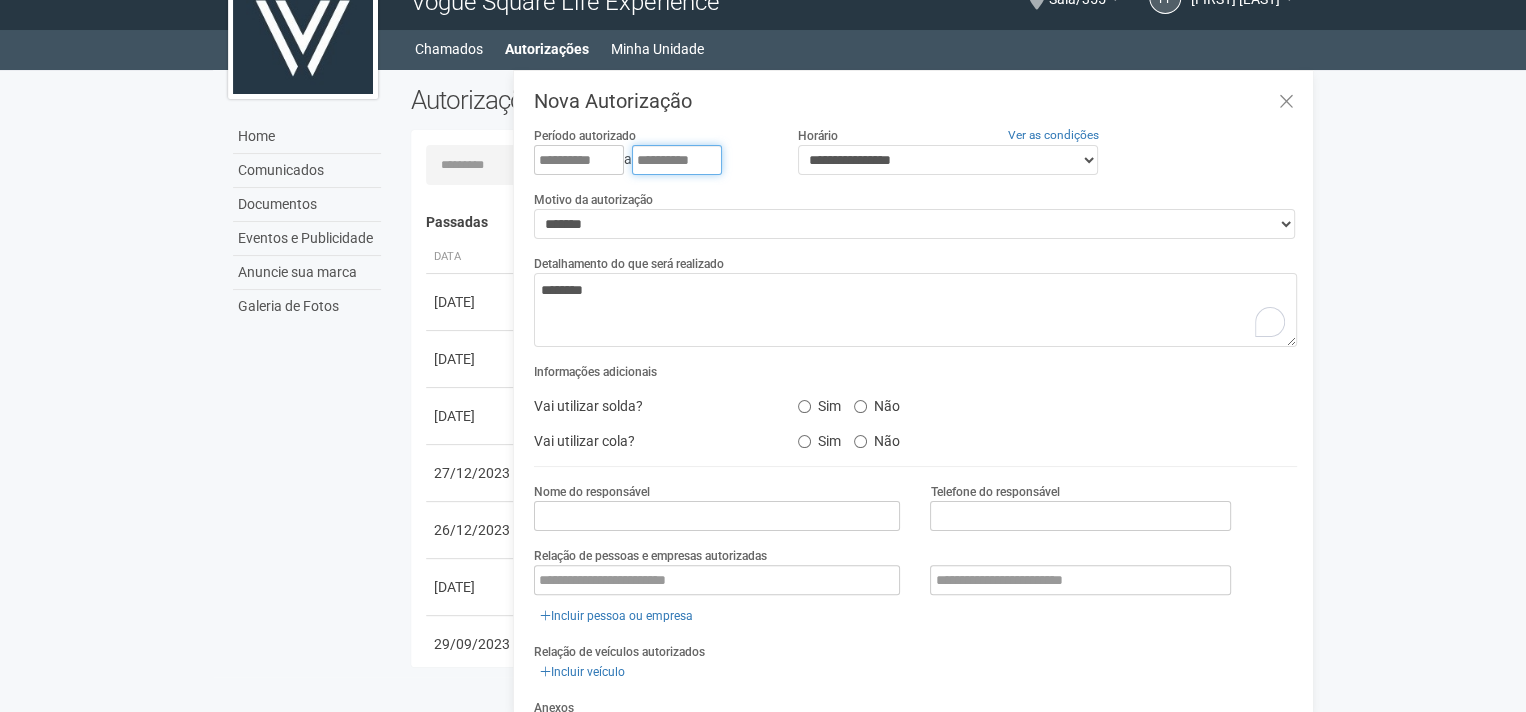click on "**********" at bounding box center [677, 160] 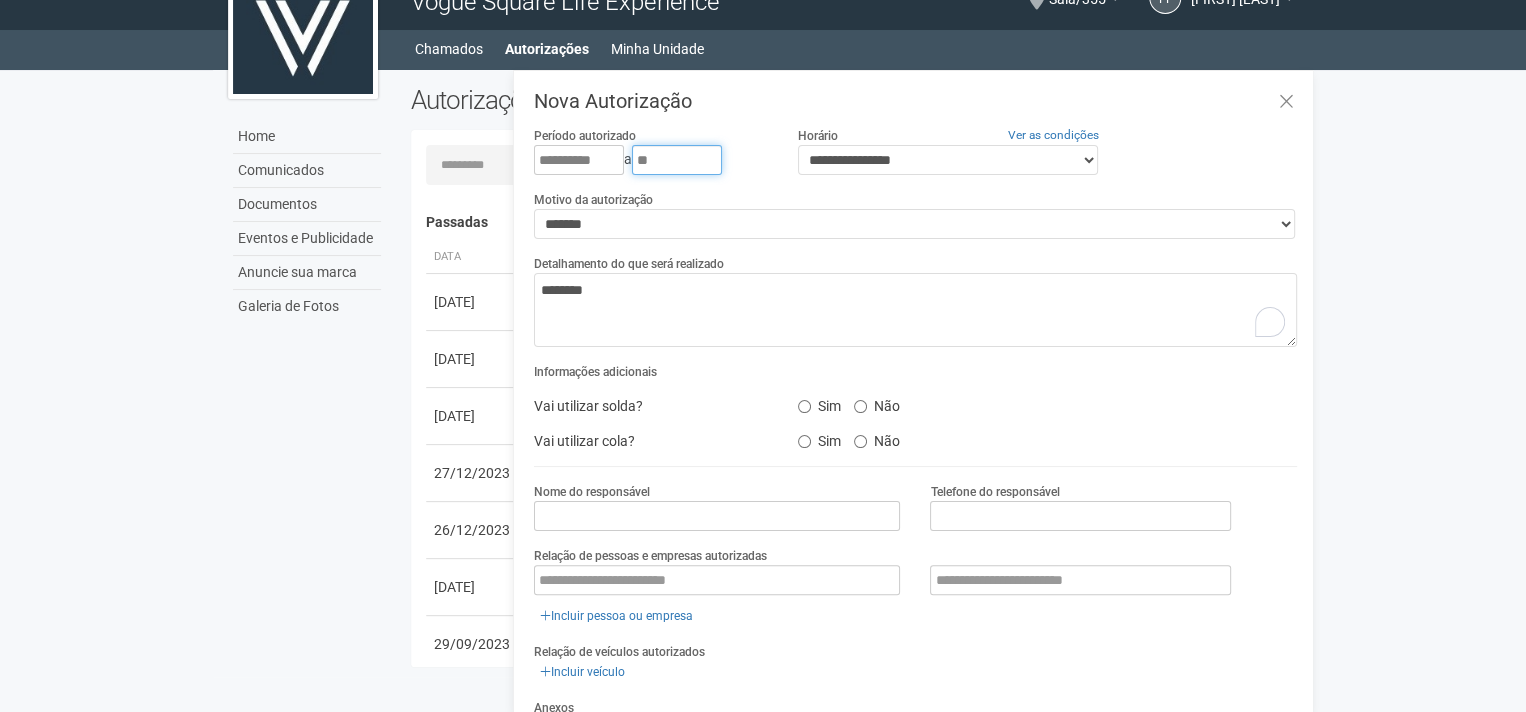 type on "*" 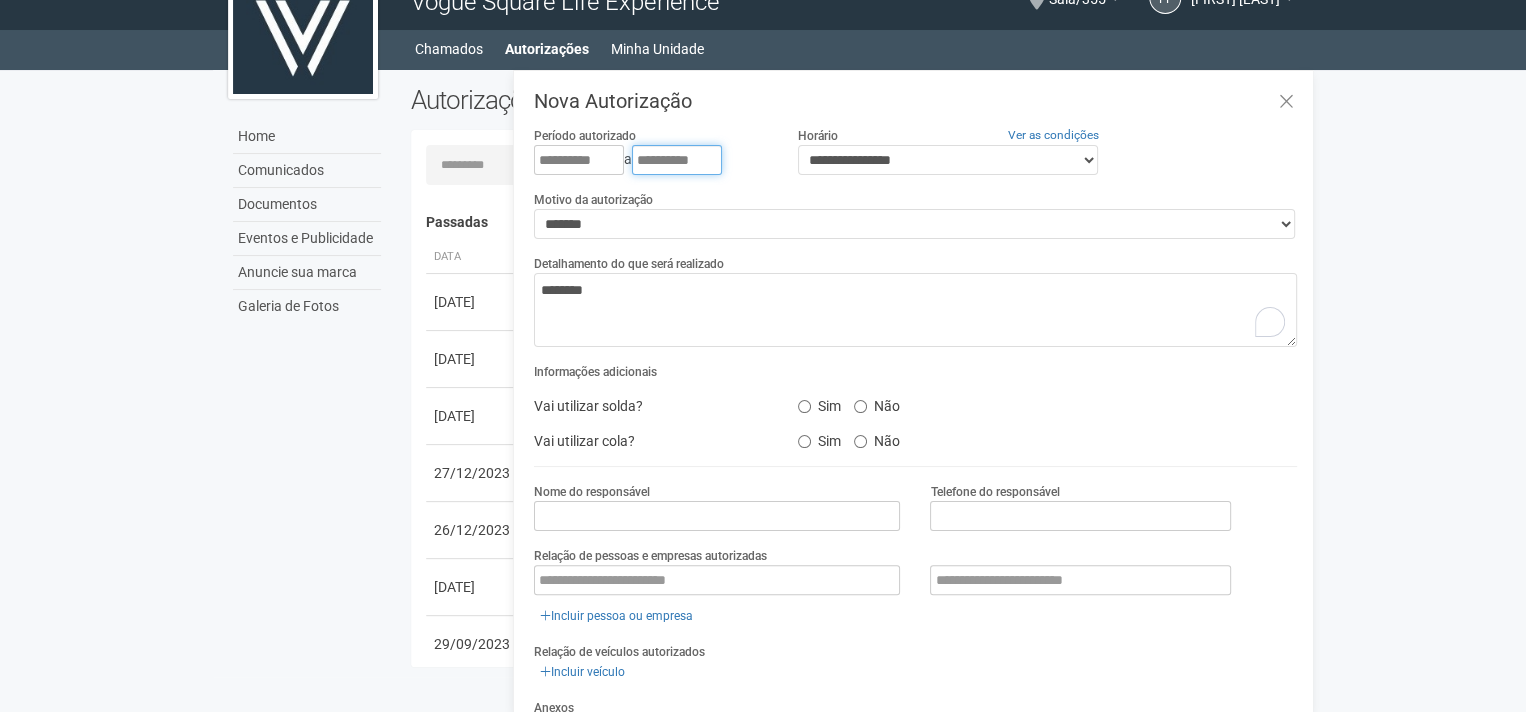 type on "**********" 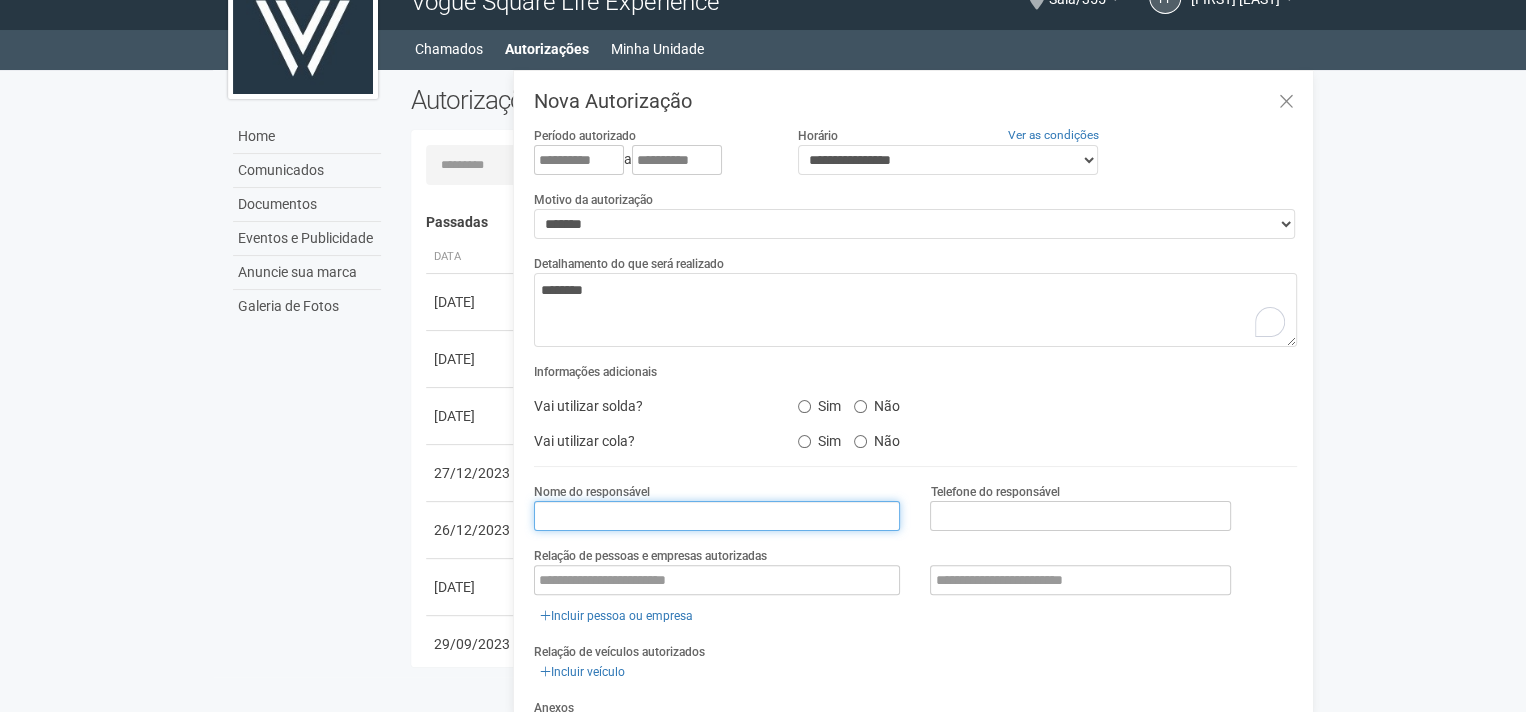 click at bounding box center (717, 516) 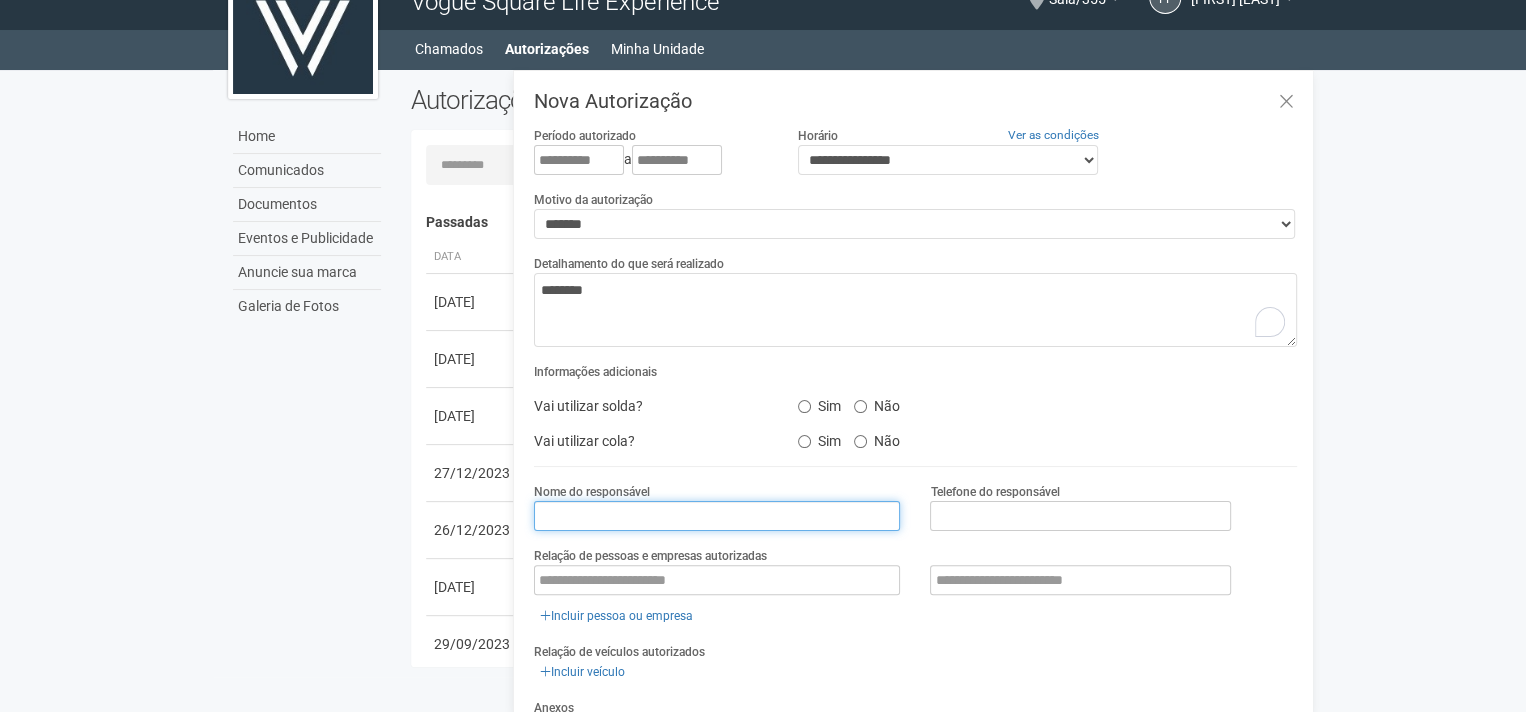 type on "**********" 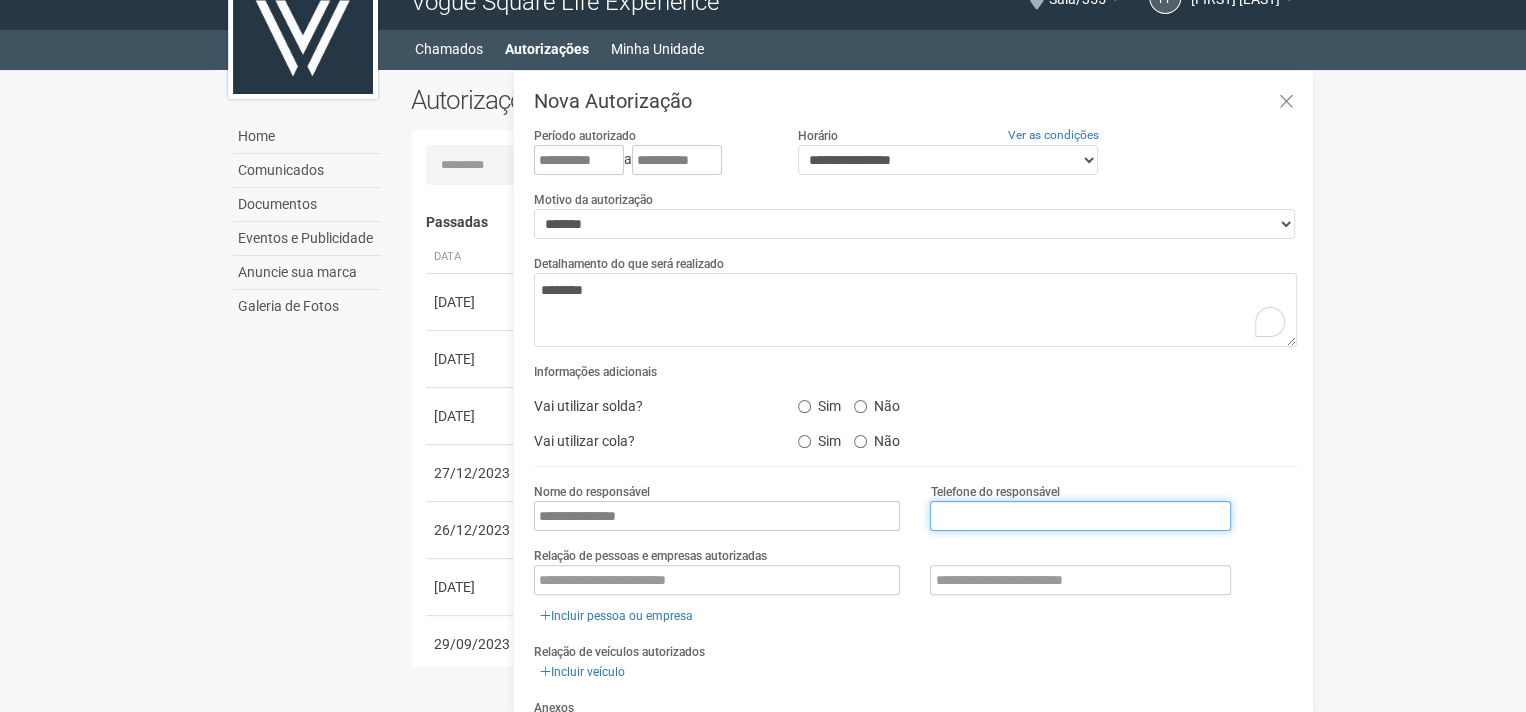 type on "**********" 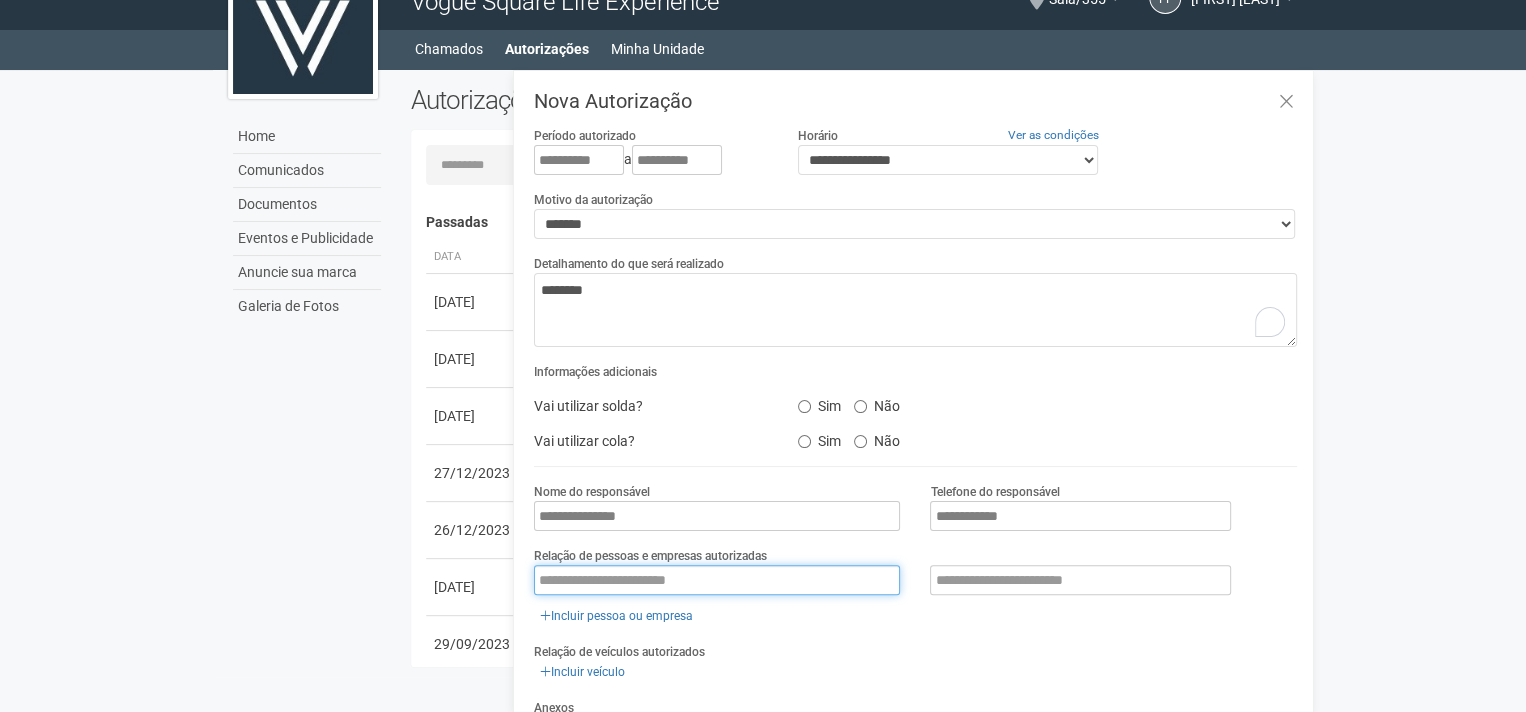 type on "**********" 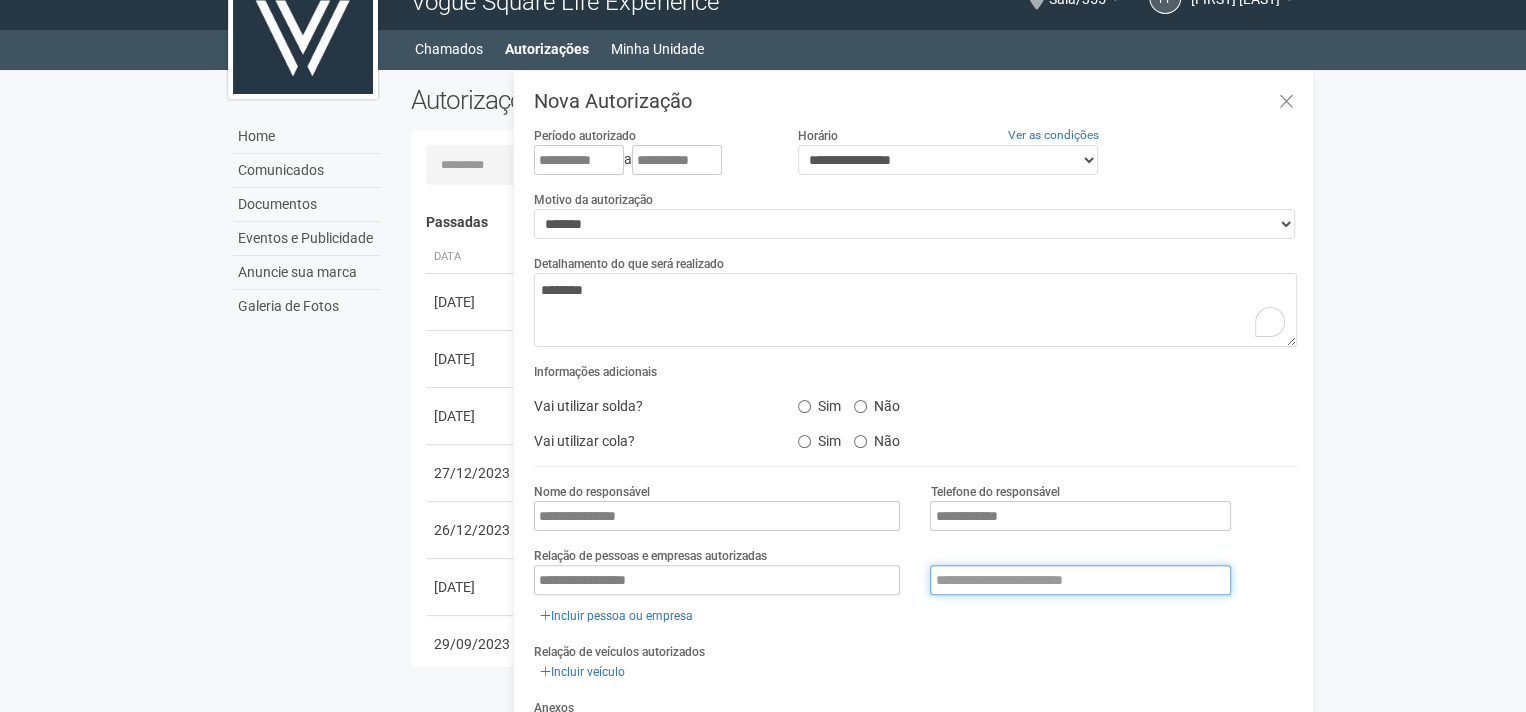 type on "**********" 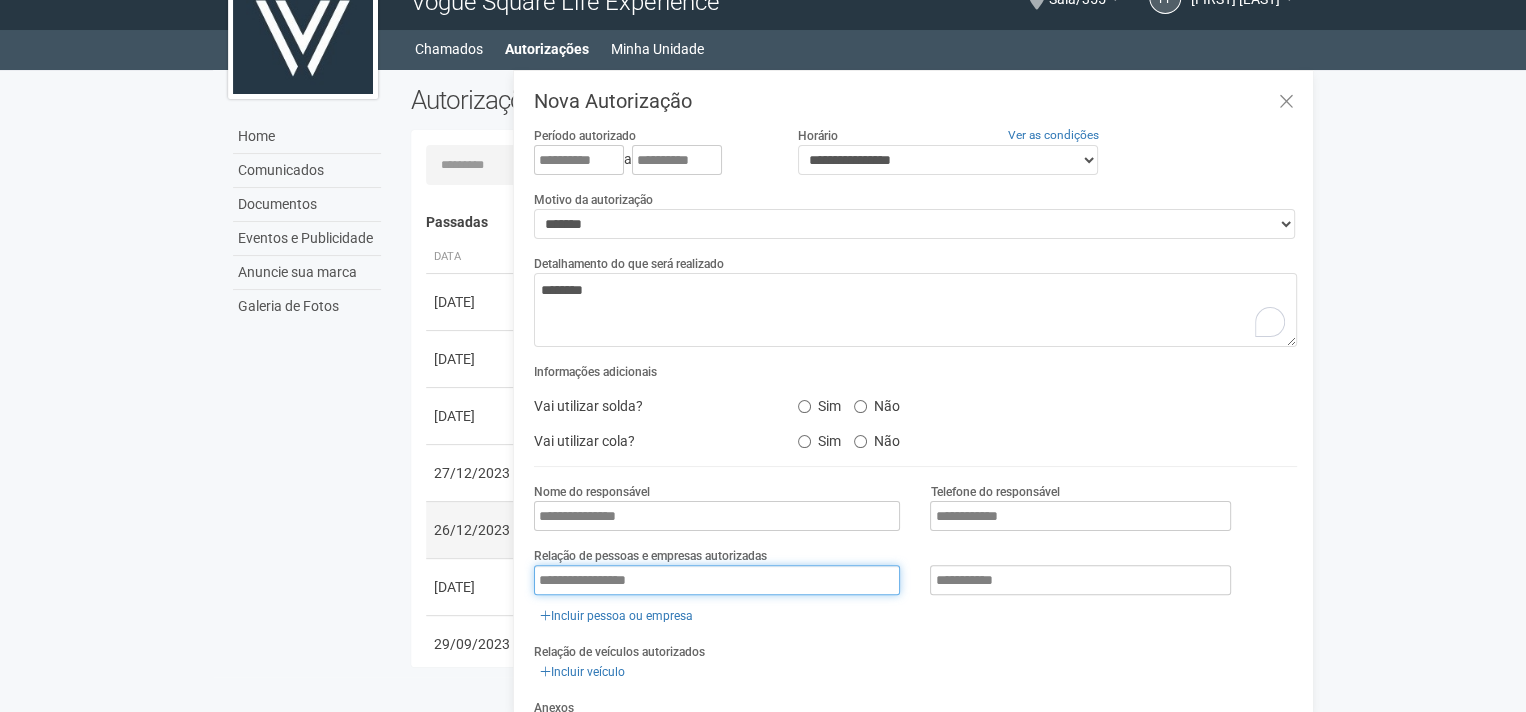 drag, startPoint x: 716, startPoint y: 576, endPoint x: 506, endPoint y: 516, distance: 218.40329 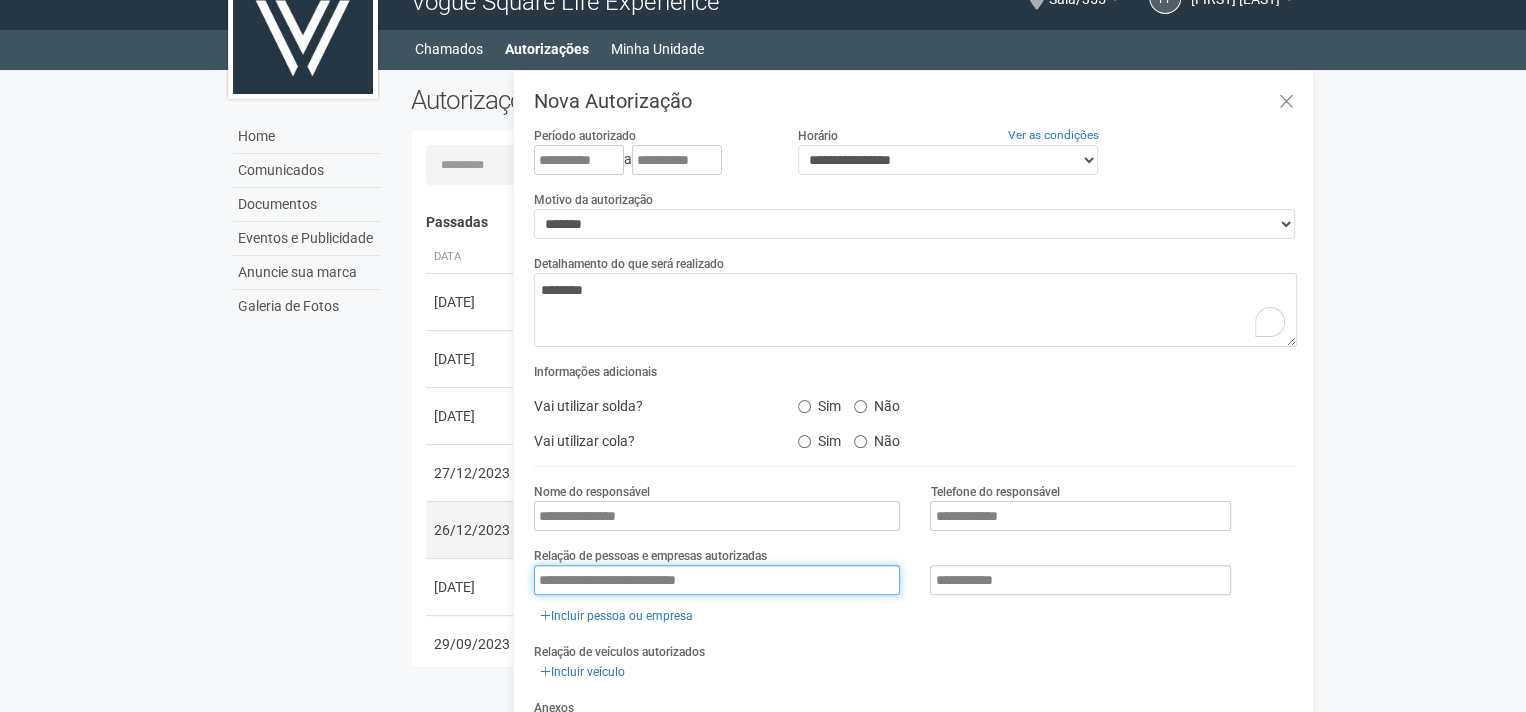 type on "**********" 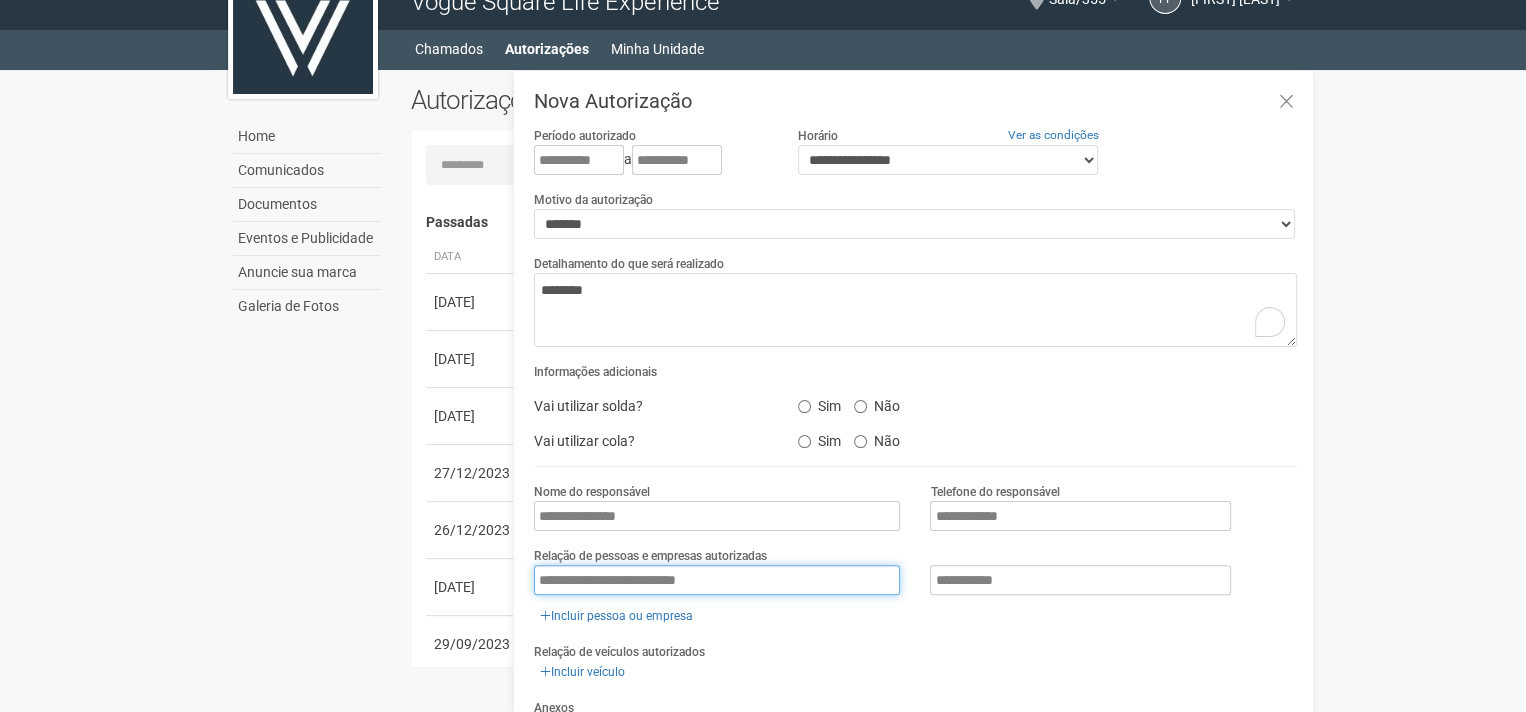 click on "**********" at bounding box center [717, 580] 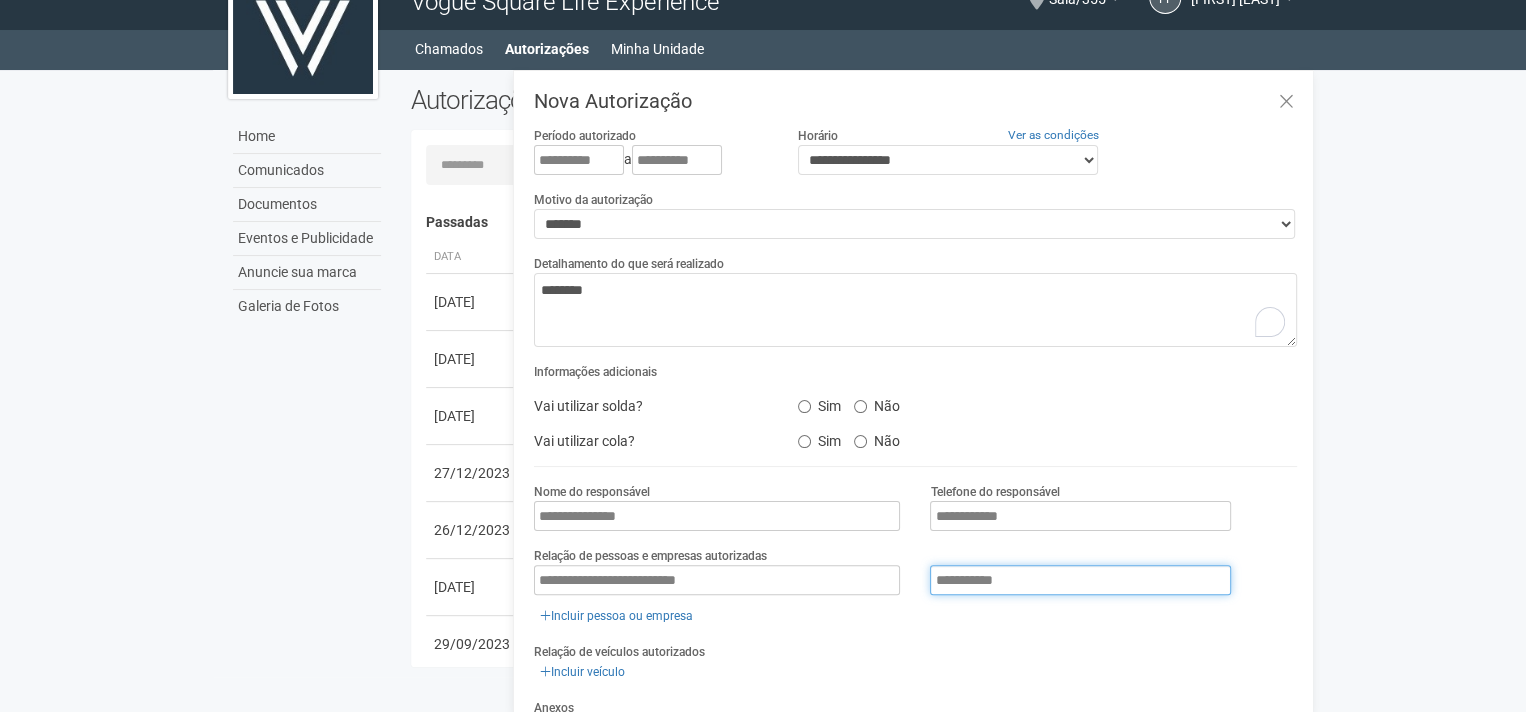 click on "**********" at bounding box center [1080, 580] 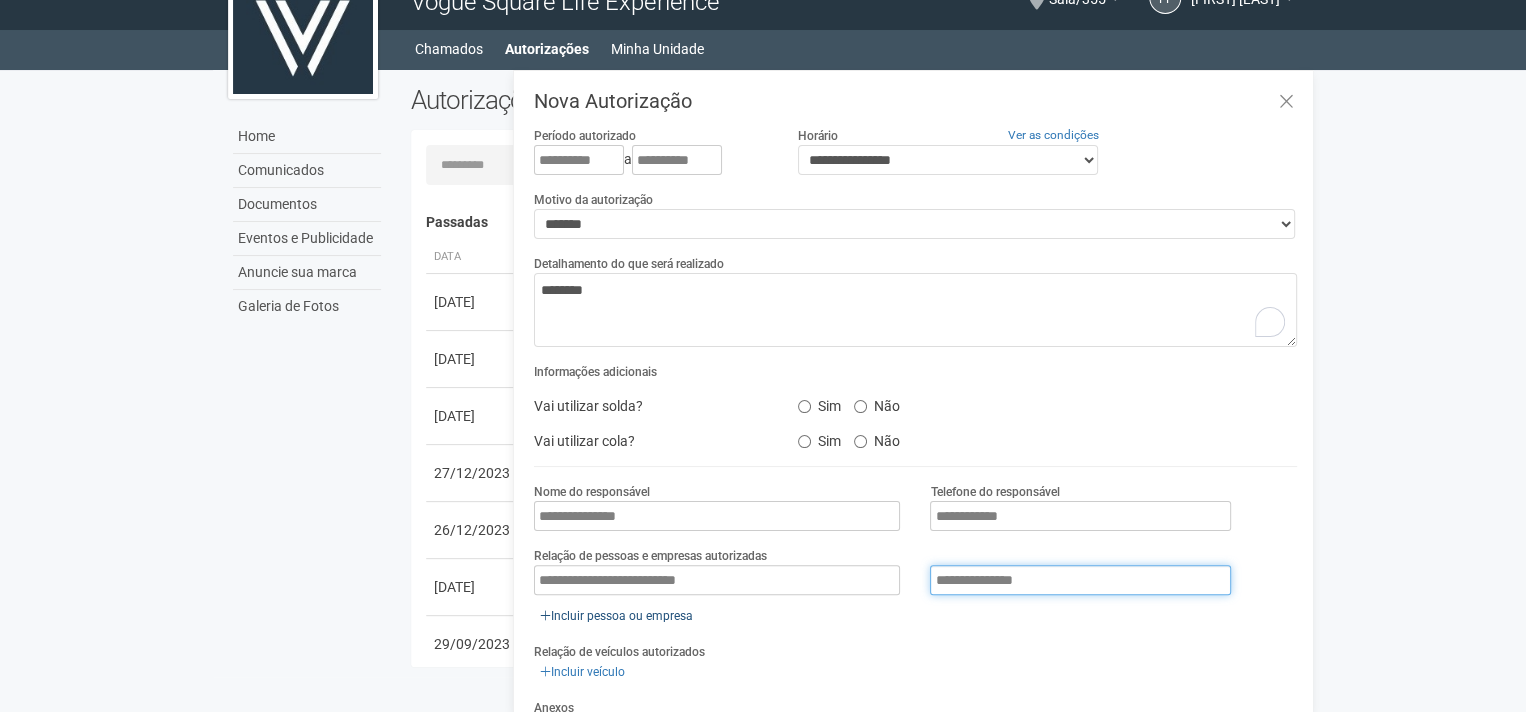 type on "**********" 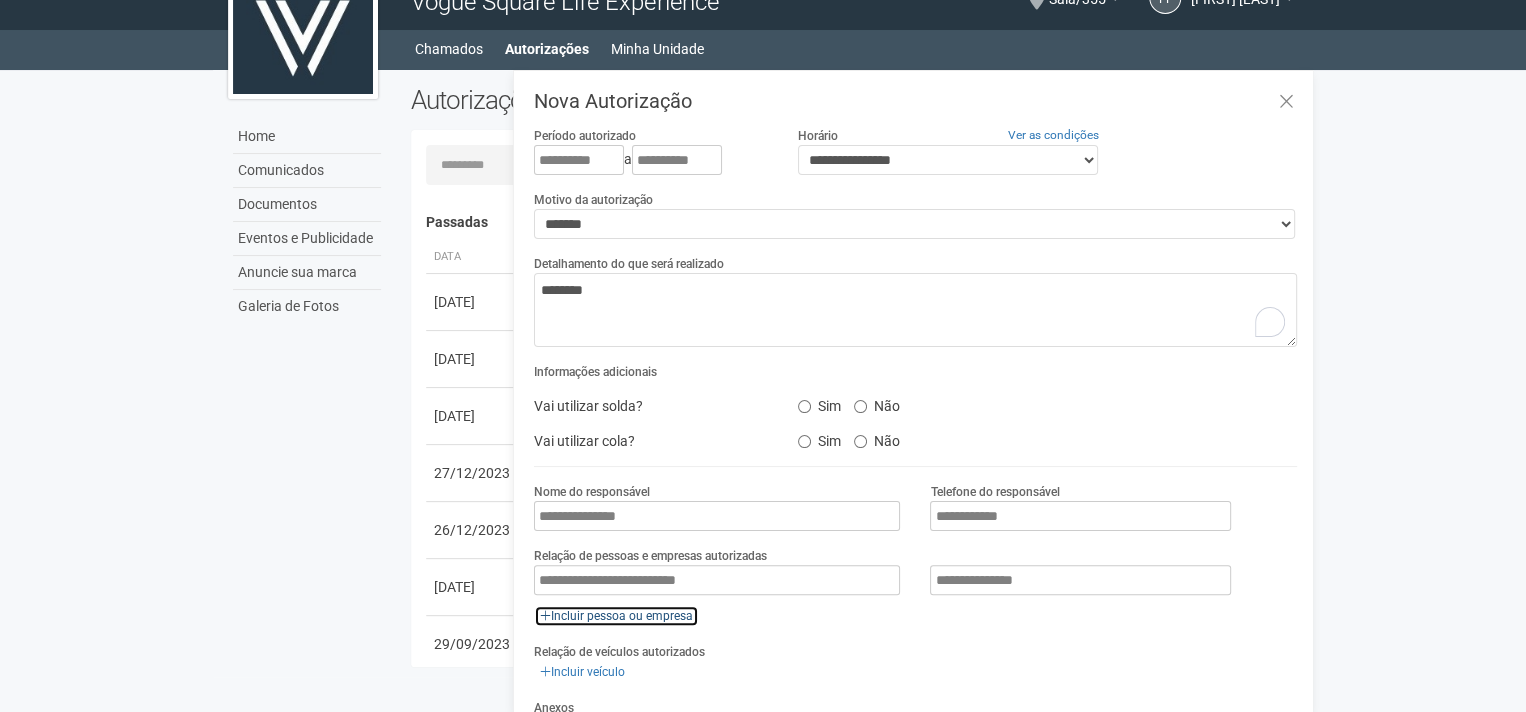 click on "Incluir pessoa ou empresa" at bounding box center (616, 616) 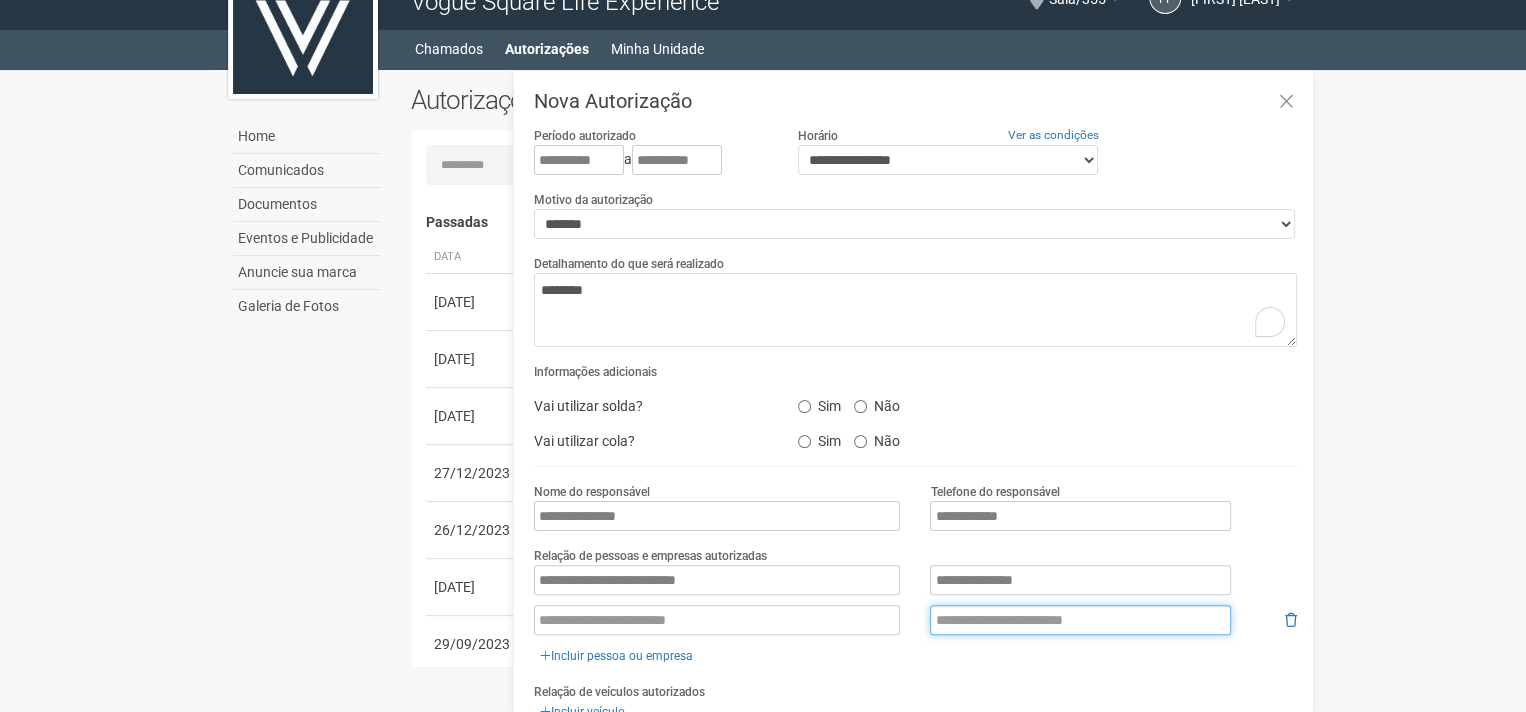 click at bounding box center (1080, 620) 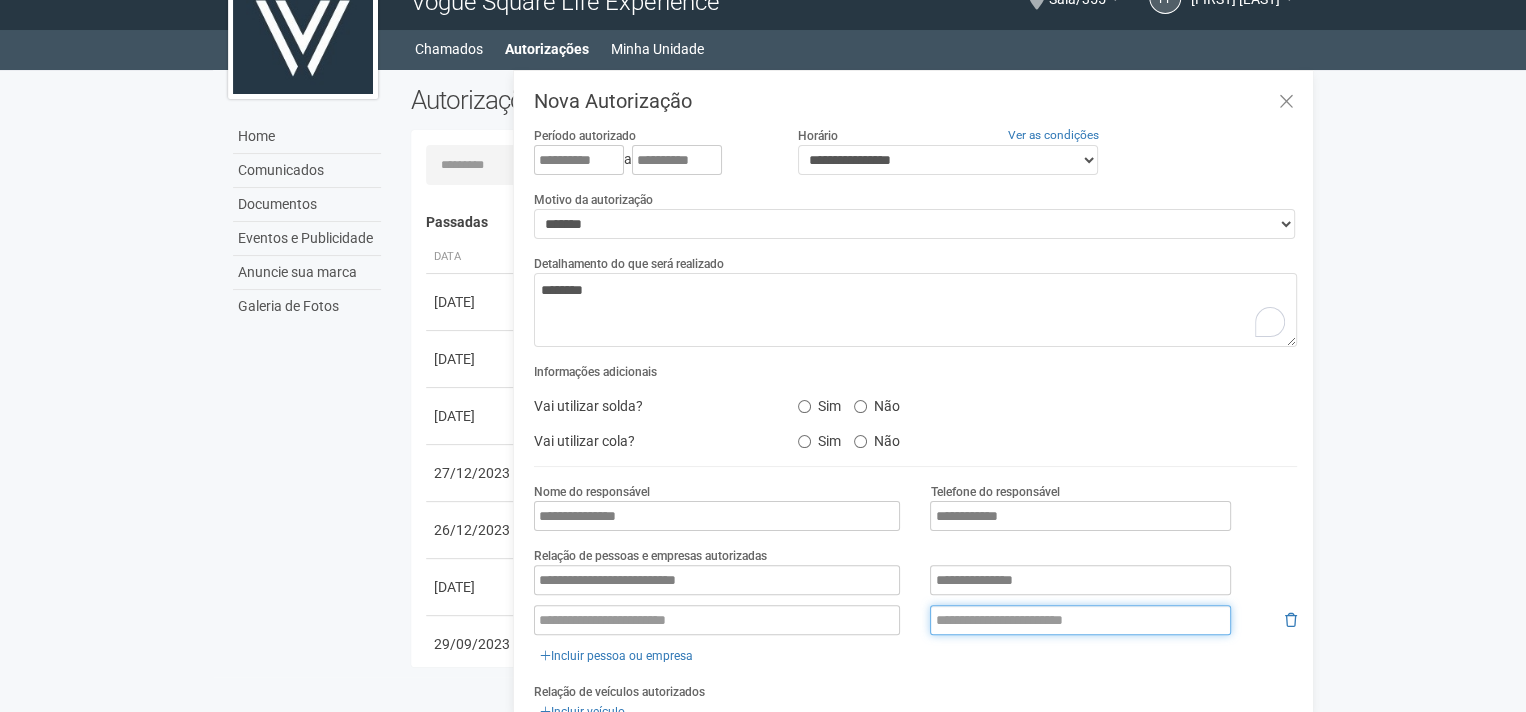 paste on "**********" 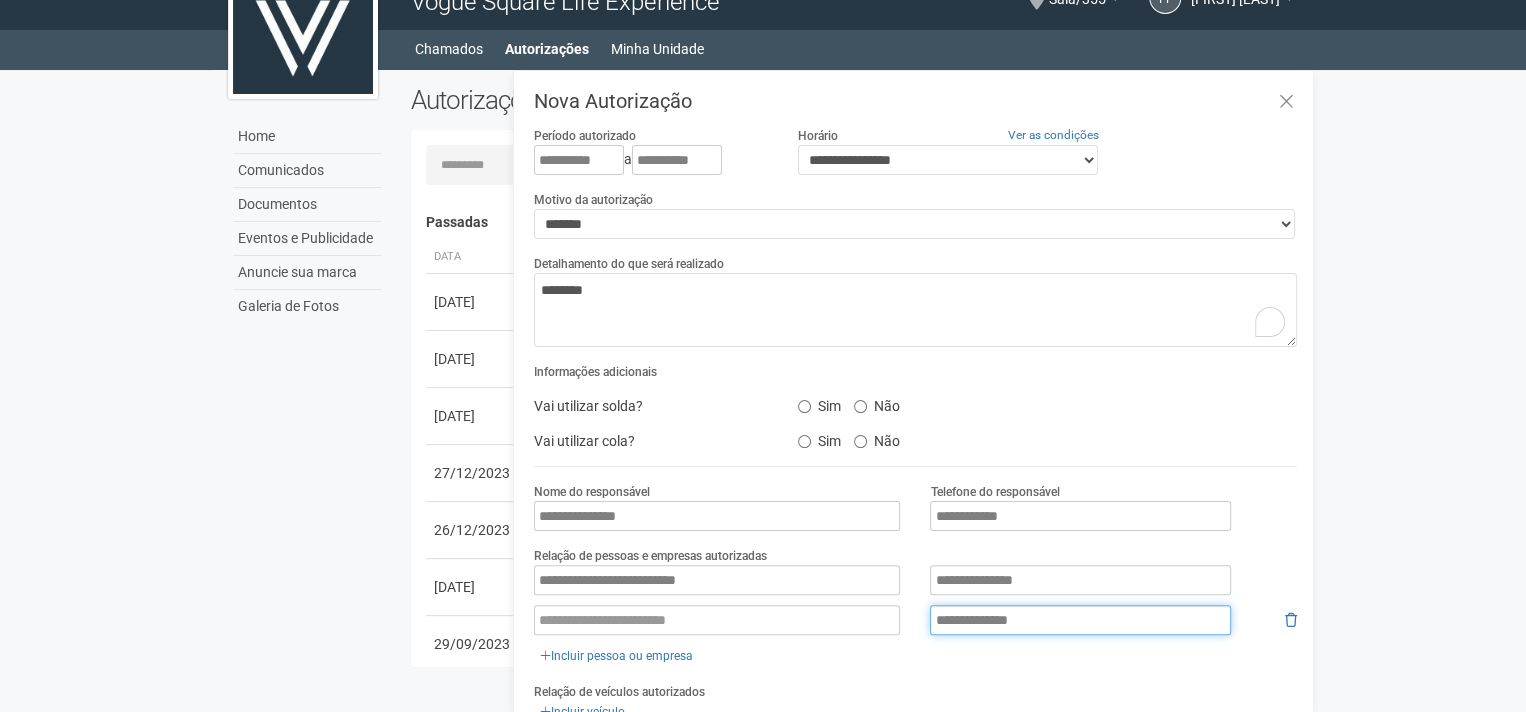type on "**********" 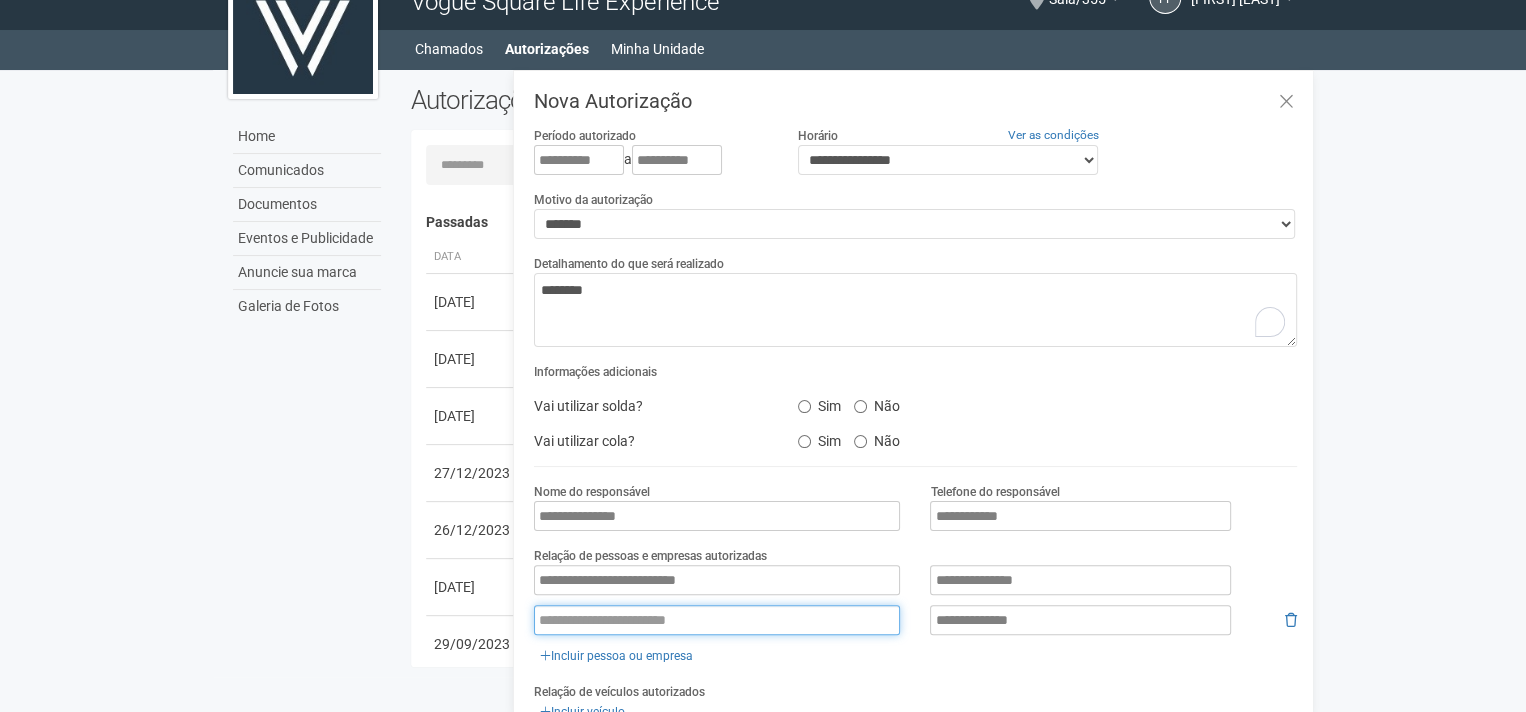 click at bounding box center [717, 620] 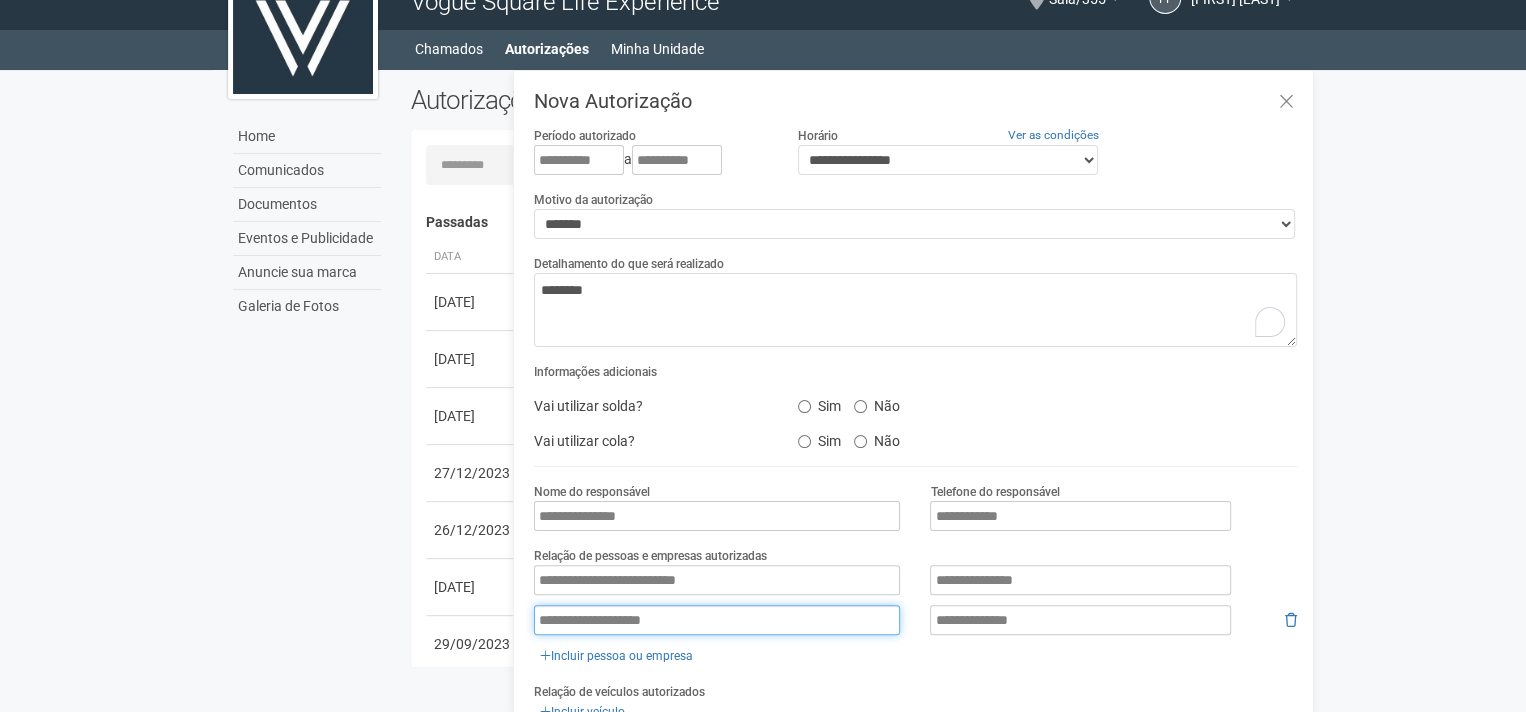 type on "**********" 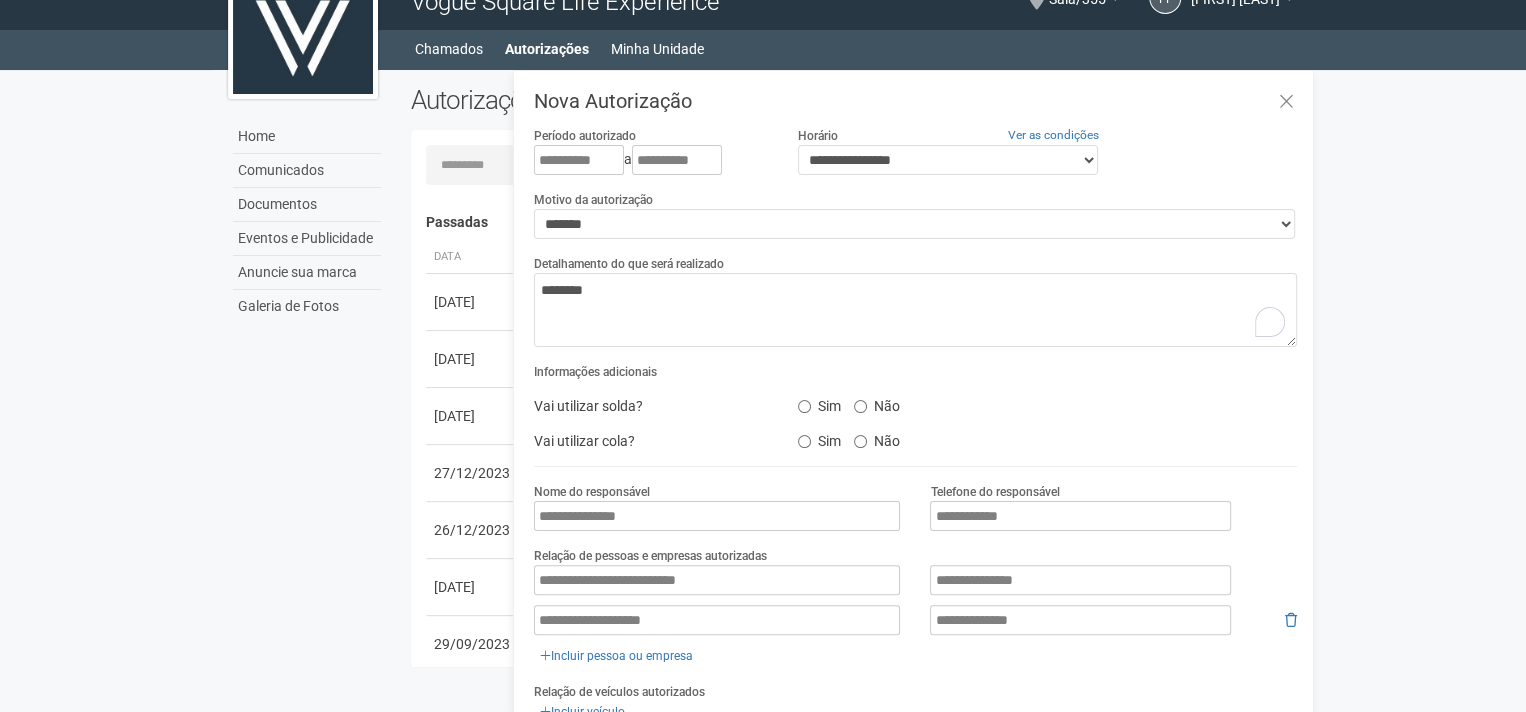 click on "**********" at bounding box center (915, 580) 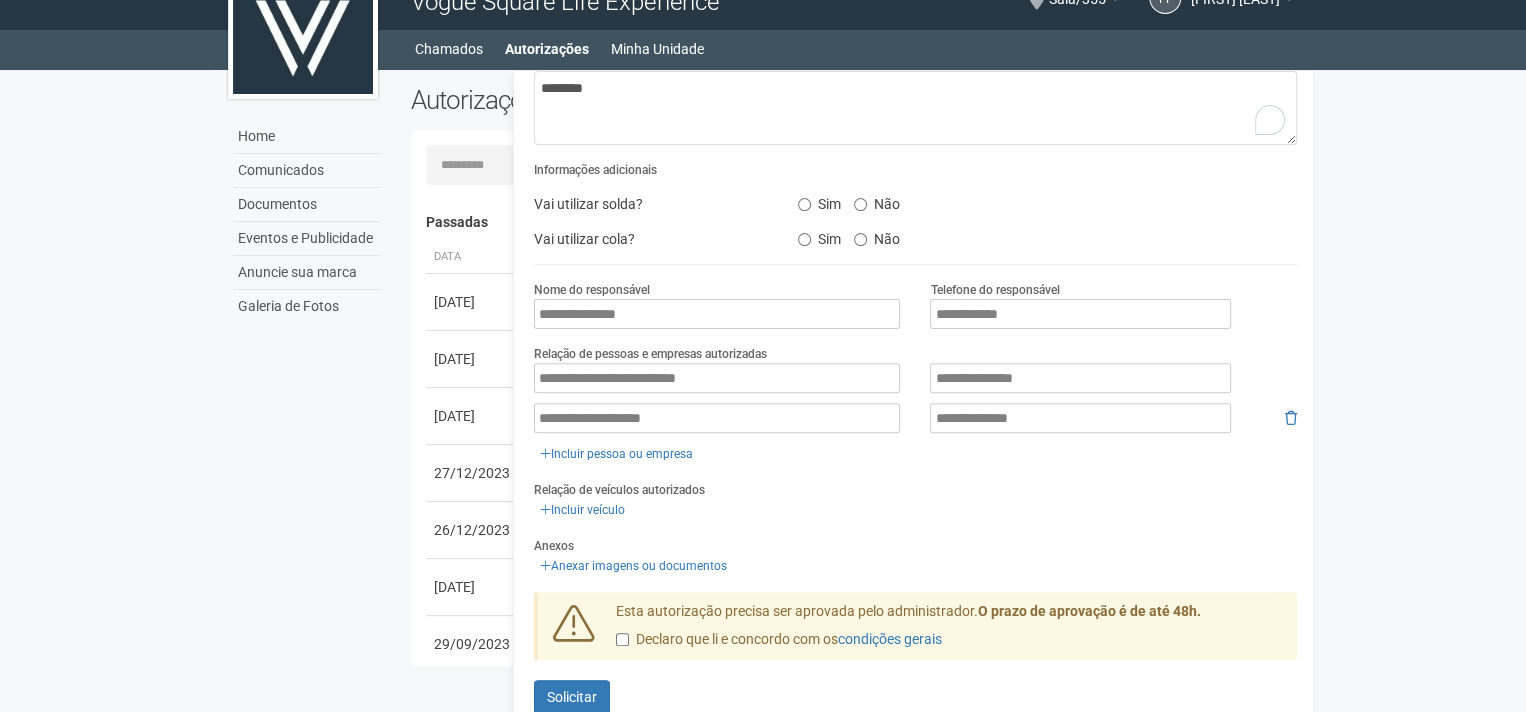 scroll, scrollTop: 204, scrollLeft: 0, axis: vertical 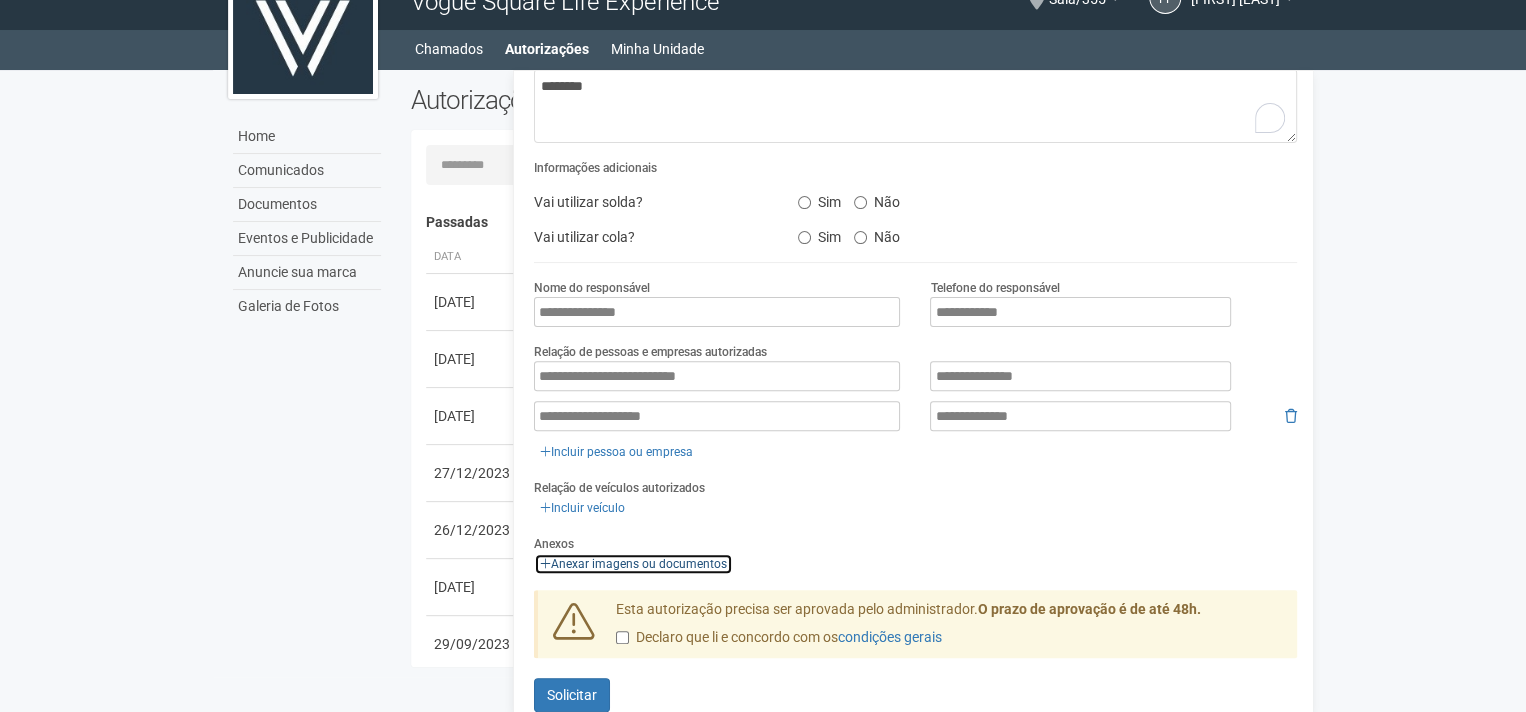 click on "Anexar imagens ou documentos" at bounding box center (633, 564) 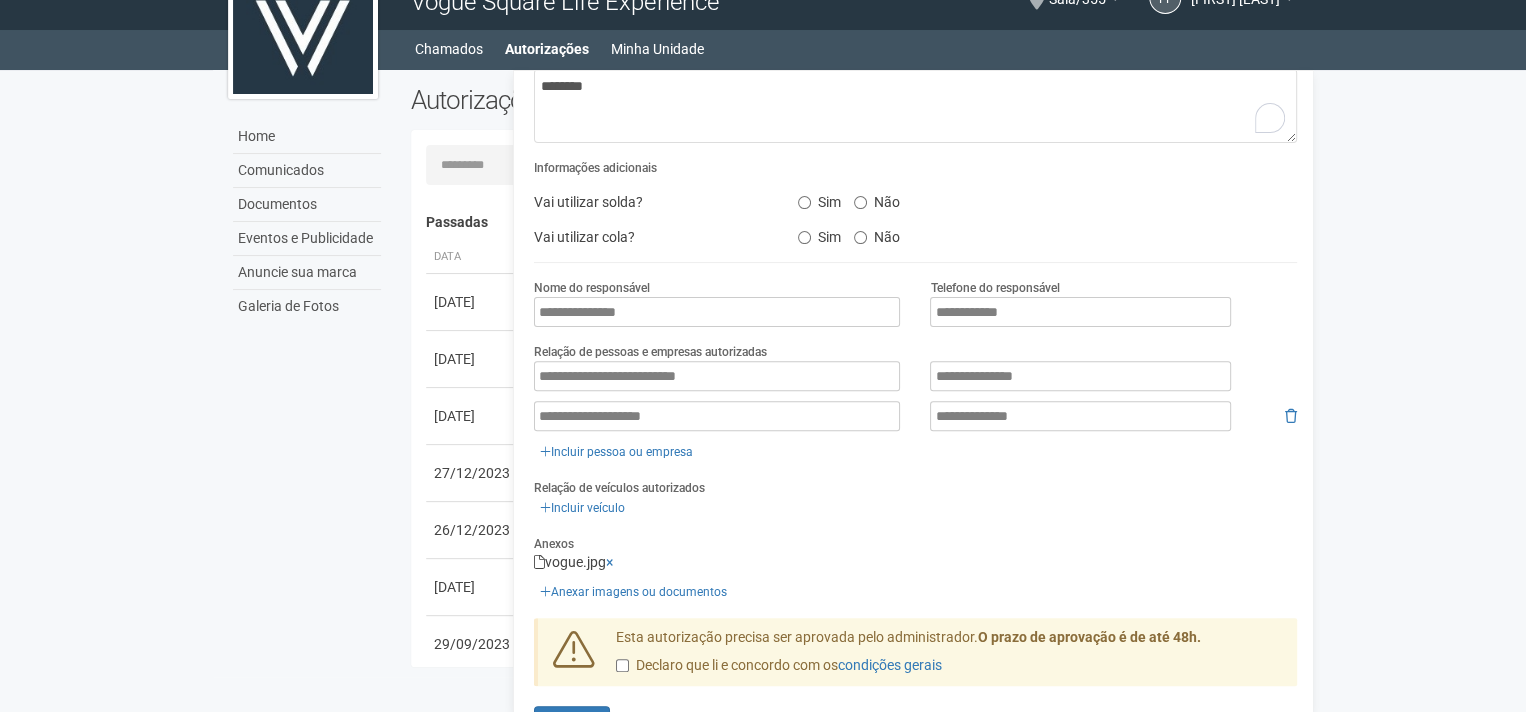 click on "**********" at bounding box center (913, 391) 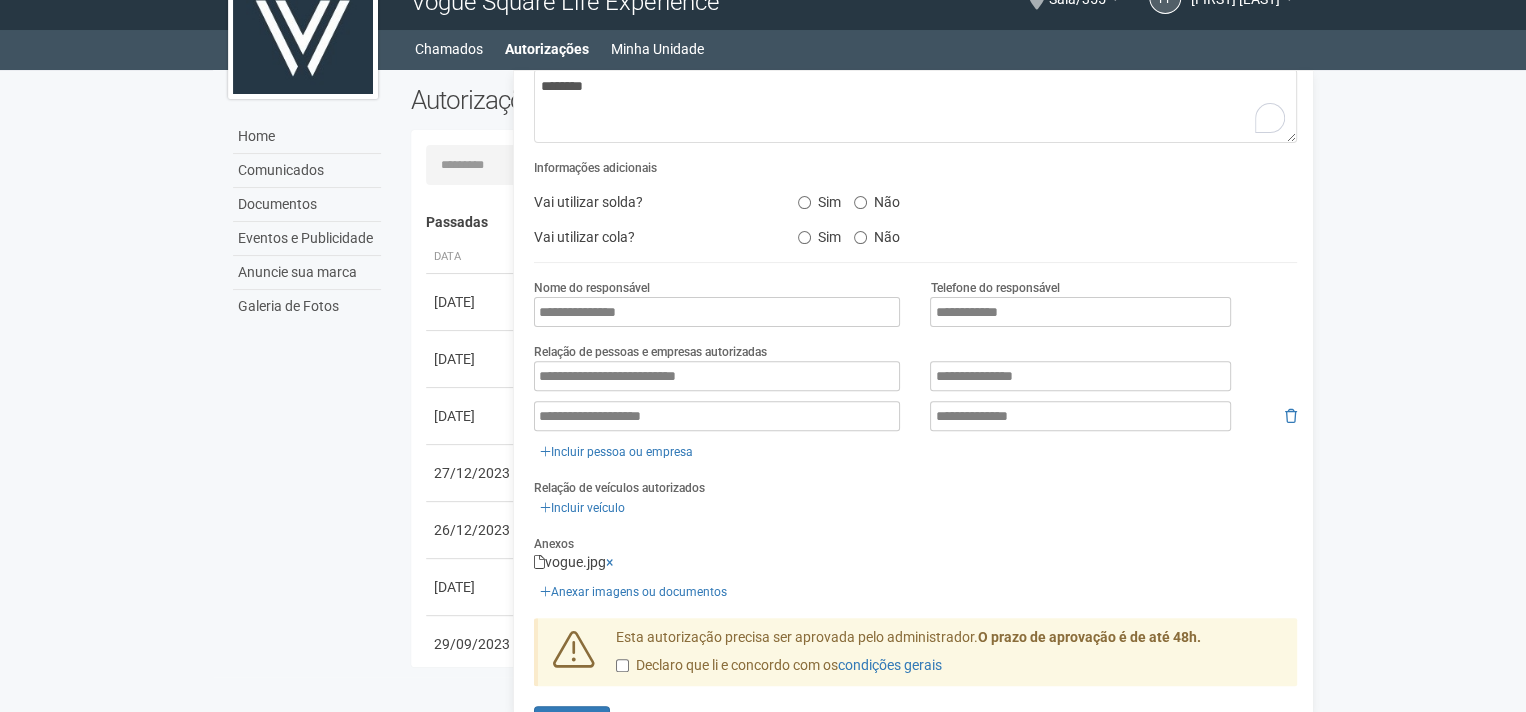 drag, startPoint x: 1310, startPoint y: 677, endPoint x: 1420, endPoint y: 703, distance: 113.03097 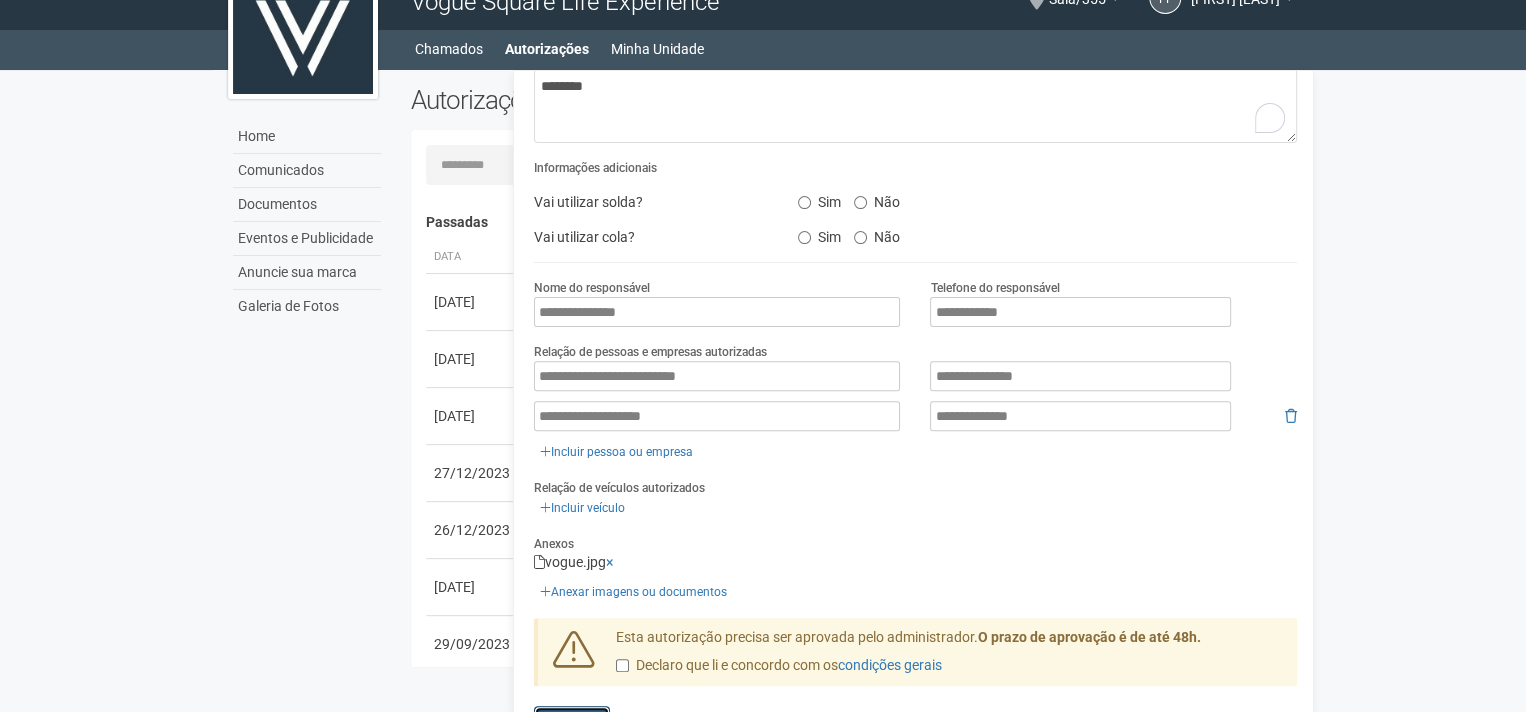 click on "Enviando...
Solicitar" at bounding box center (572, 723) 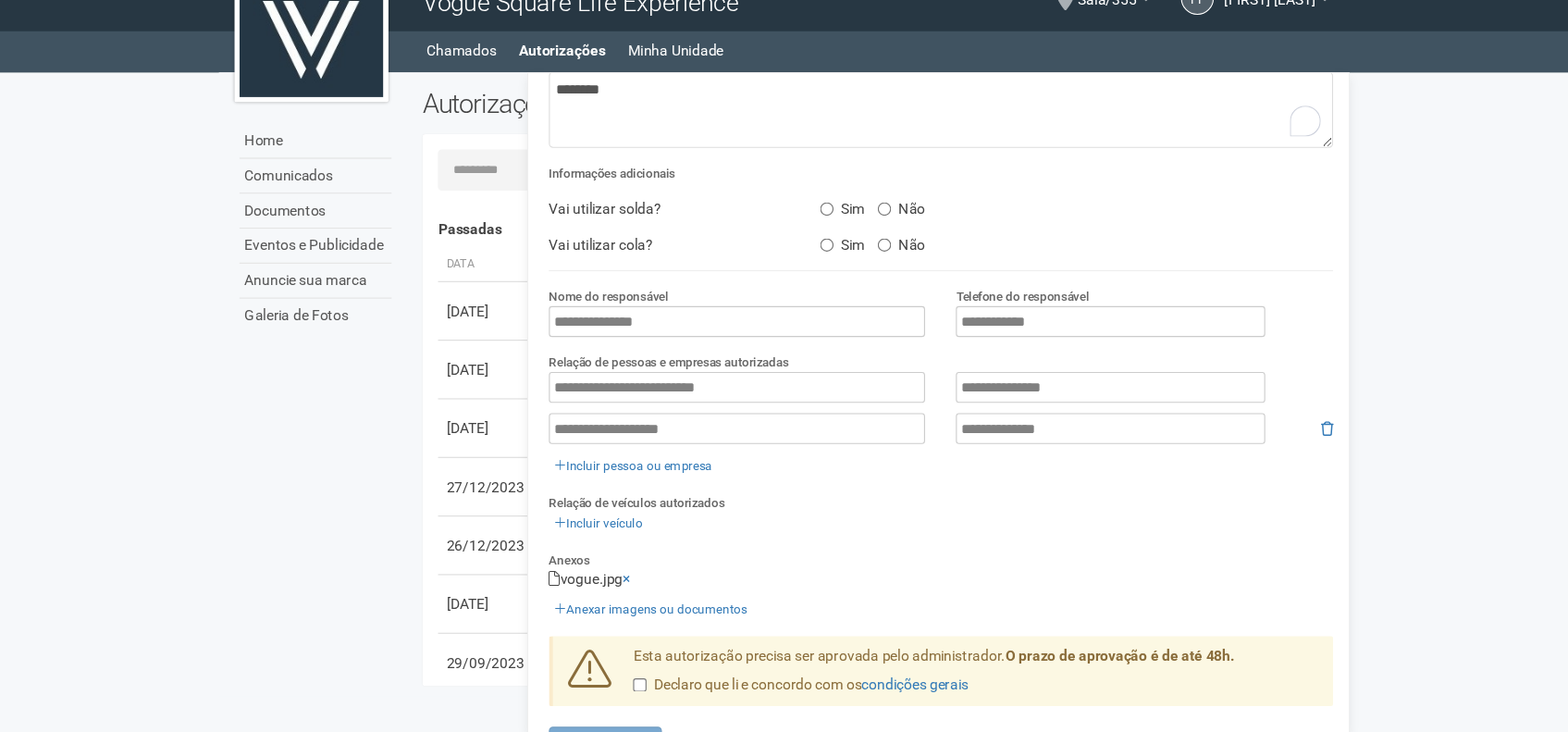 scroll, scrollTop: 0, scrollLeft: 0, axis: both 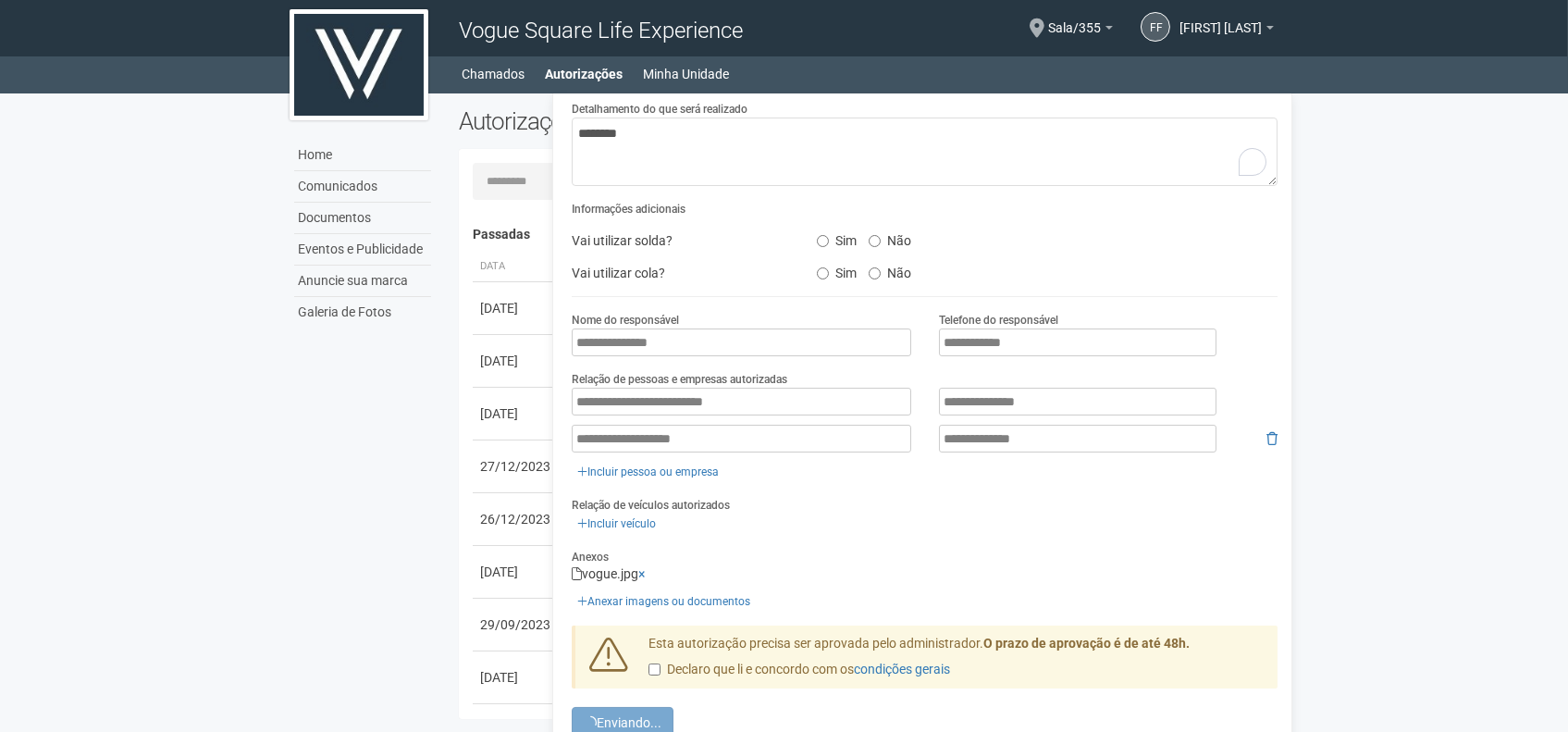 drag, startPoint x: 1334, startPoint y: 3, endPoint x: 231, endPoint y: 589, distance: 1249.0016 